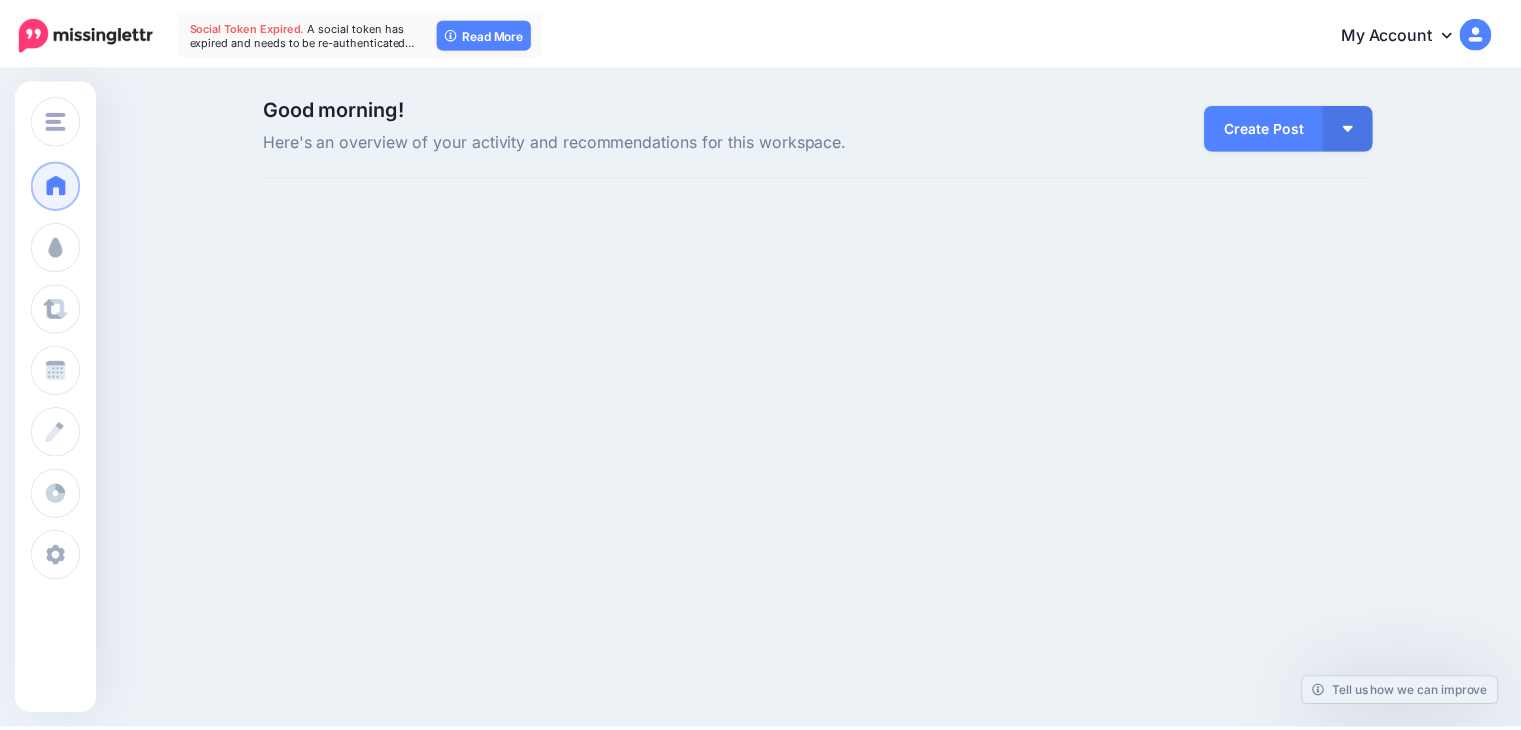 scroll, scrollTop: 0, scrollLeft: 0, axis: both 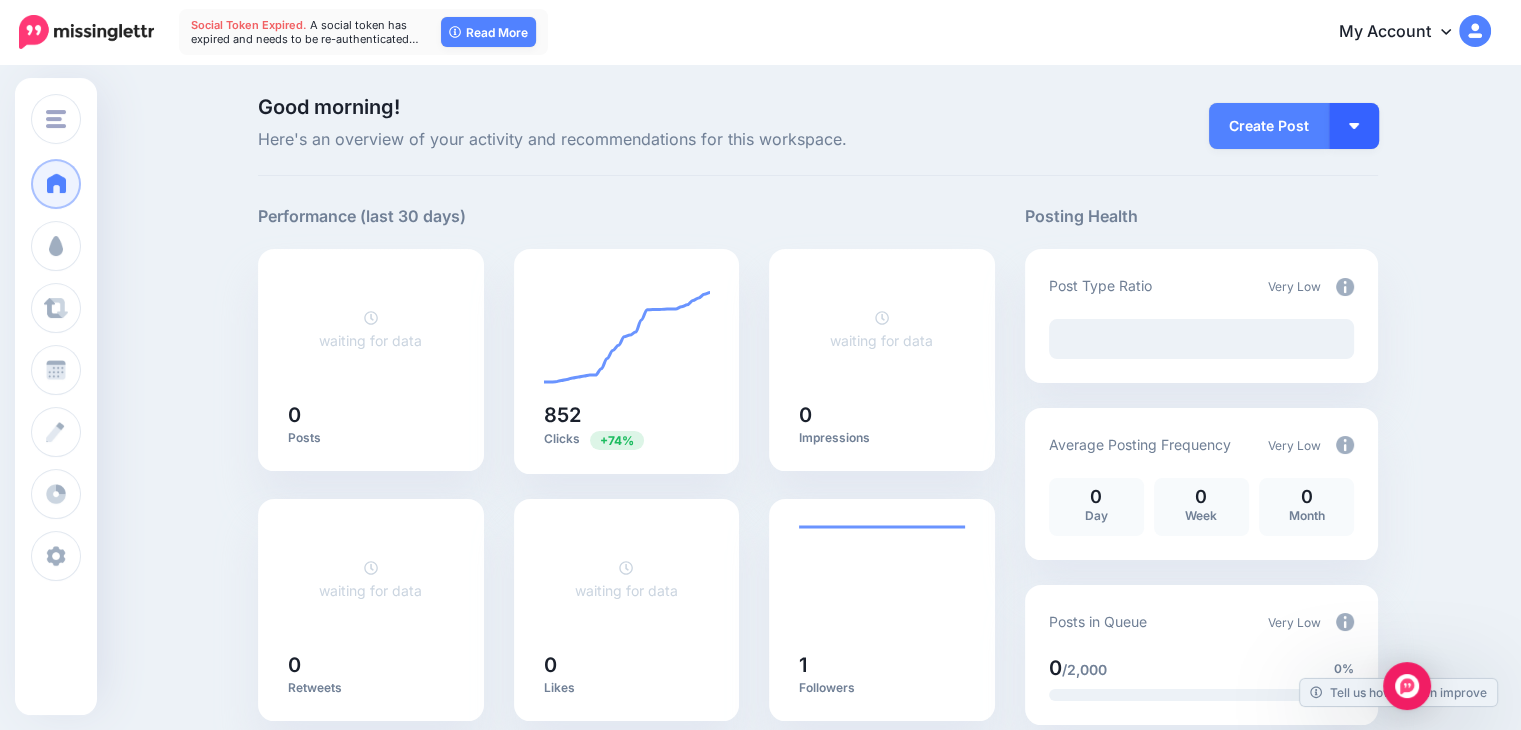 click at bounding box center [1354, 126] 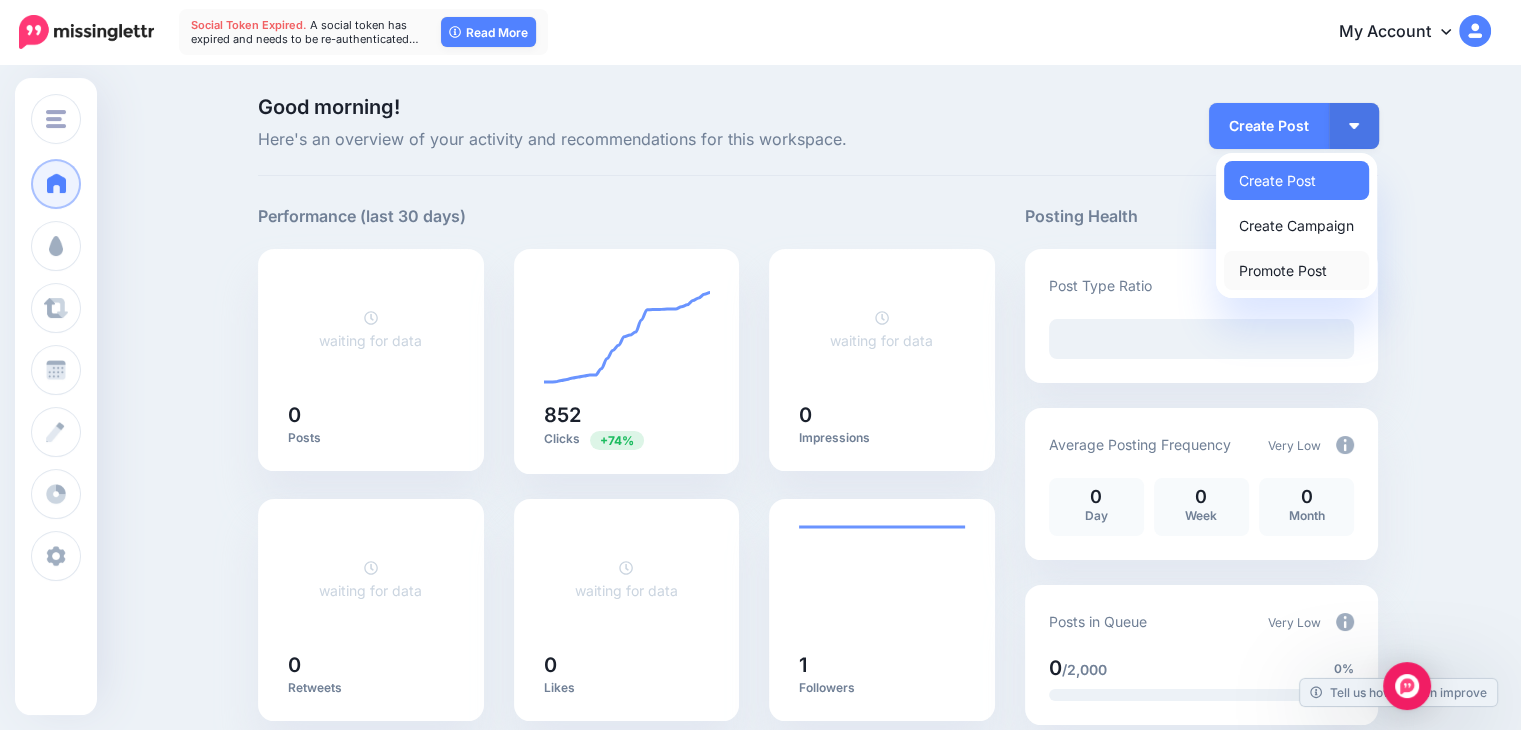 click on "Promote Post" at bounding box center [1296, 270] 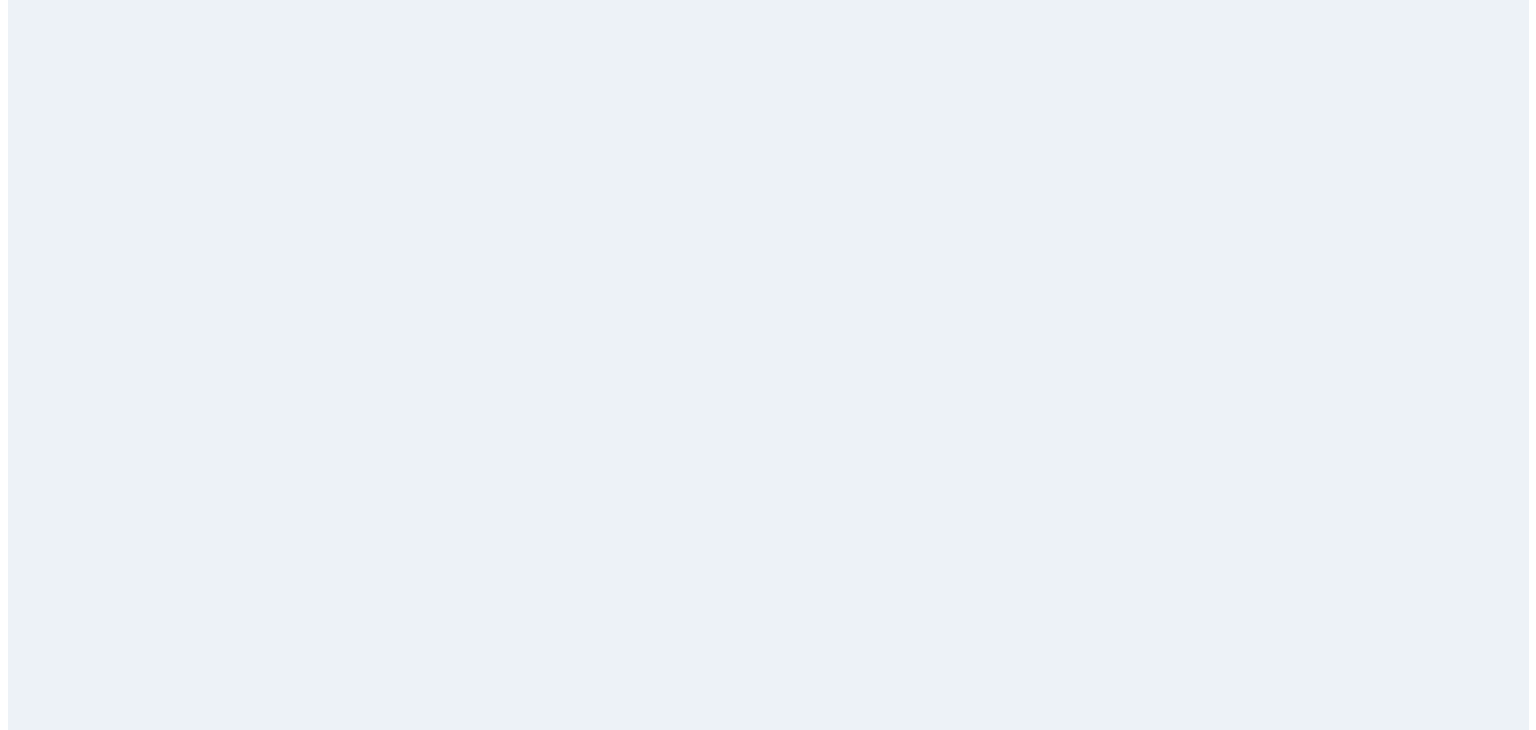 scroll, scrollTop: 0, scrollLeft: 0, axis: both 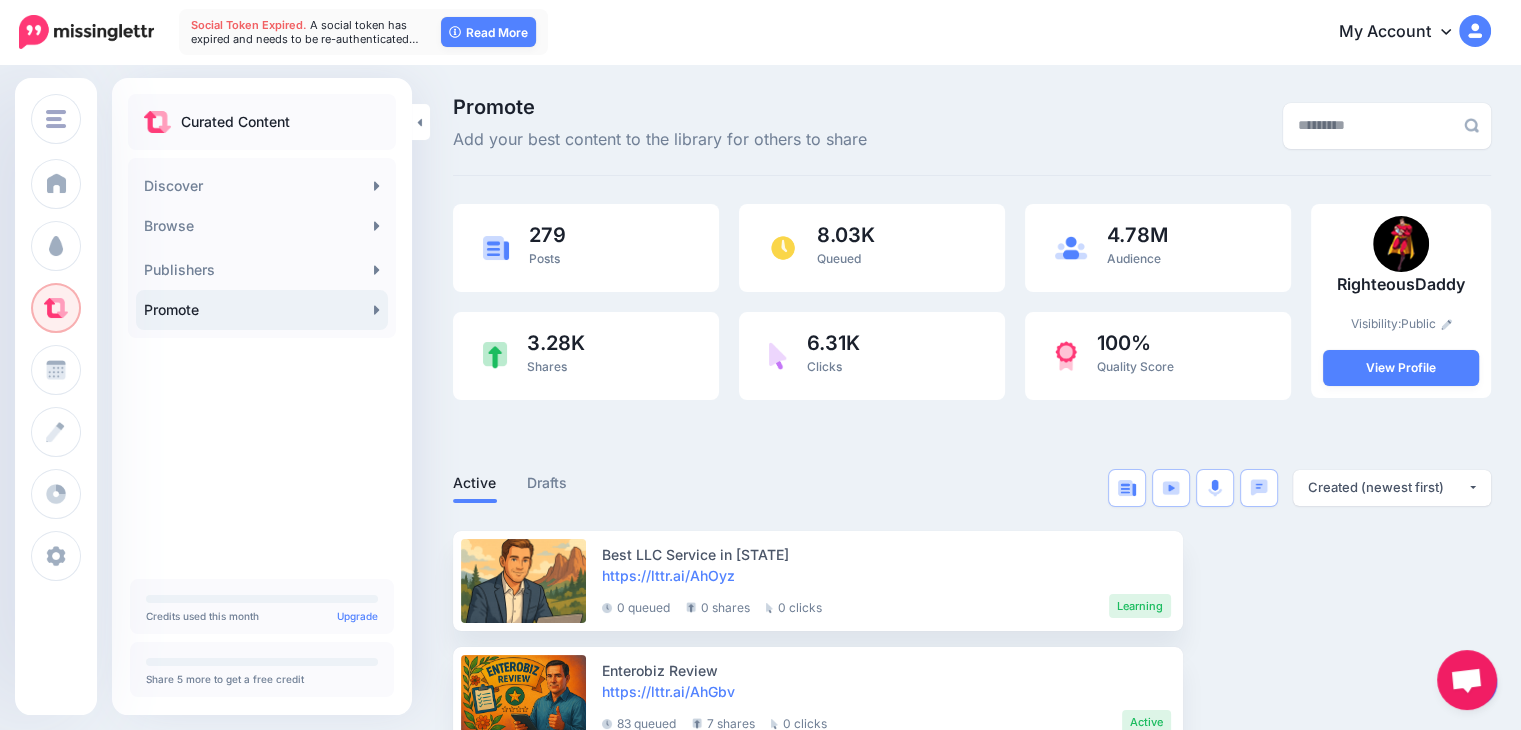 click at bounding box center (1472, 683) 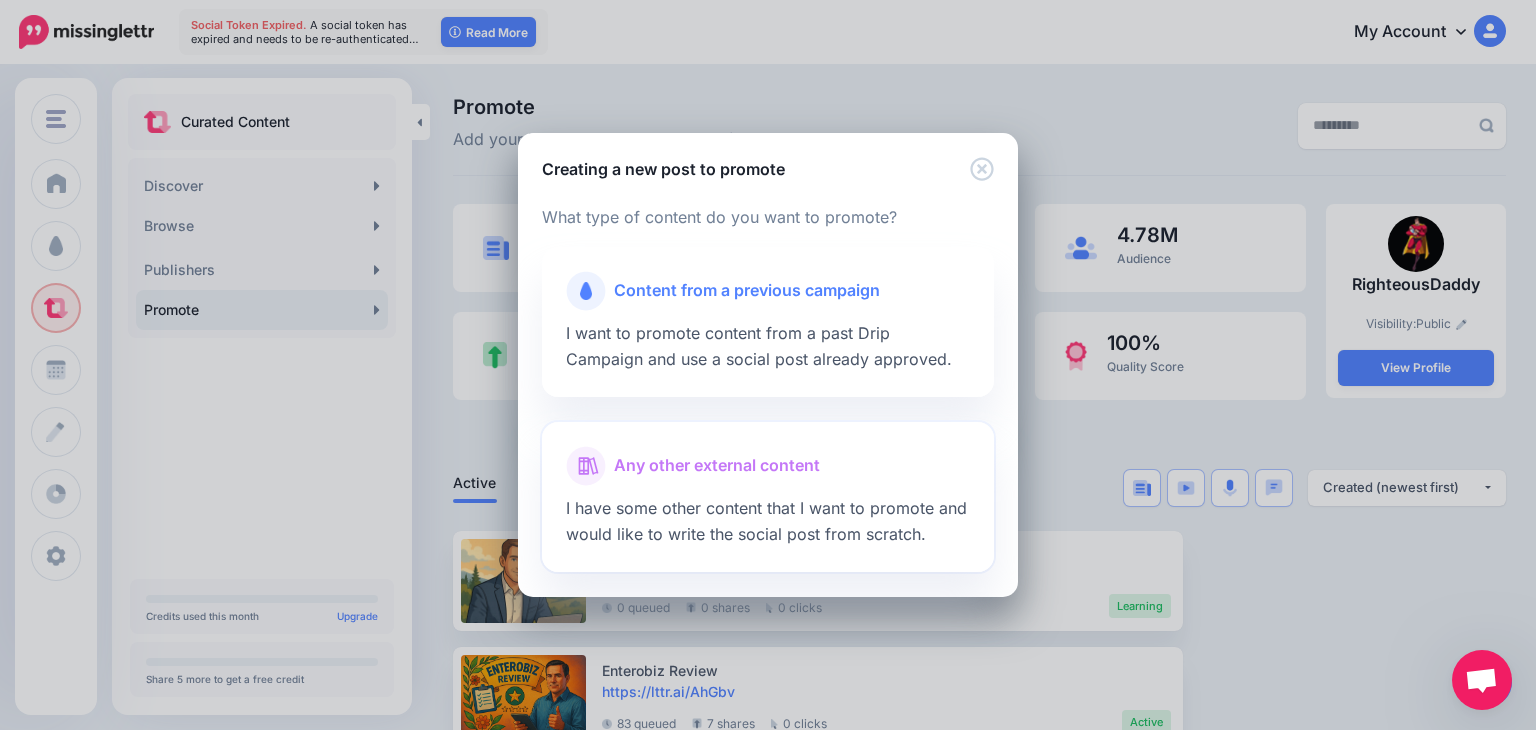 click on "Any other external content" at bounding box center [717, 466] 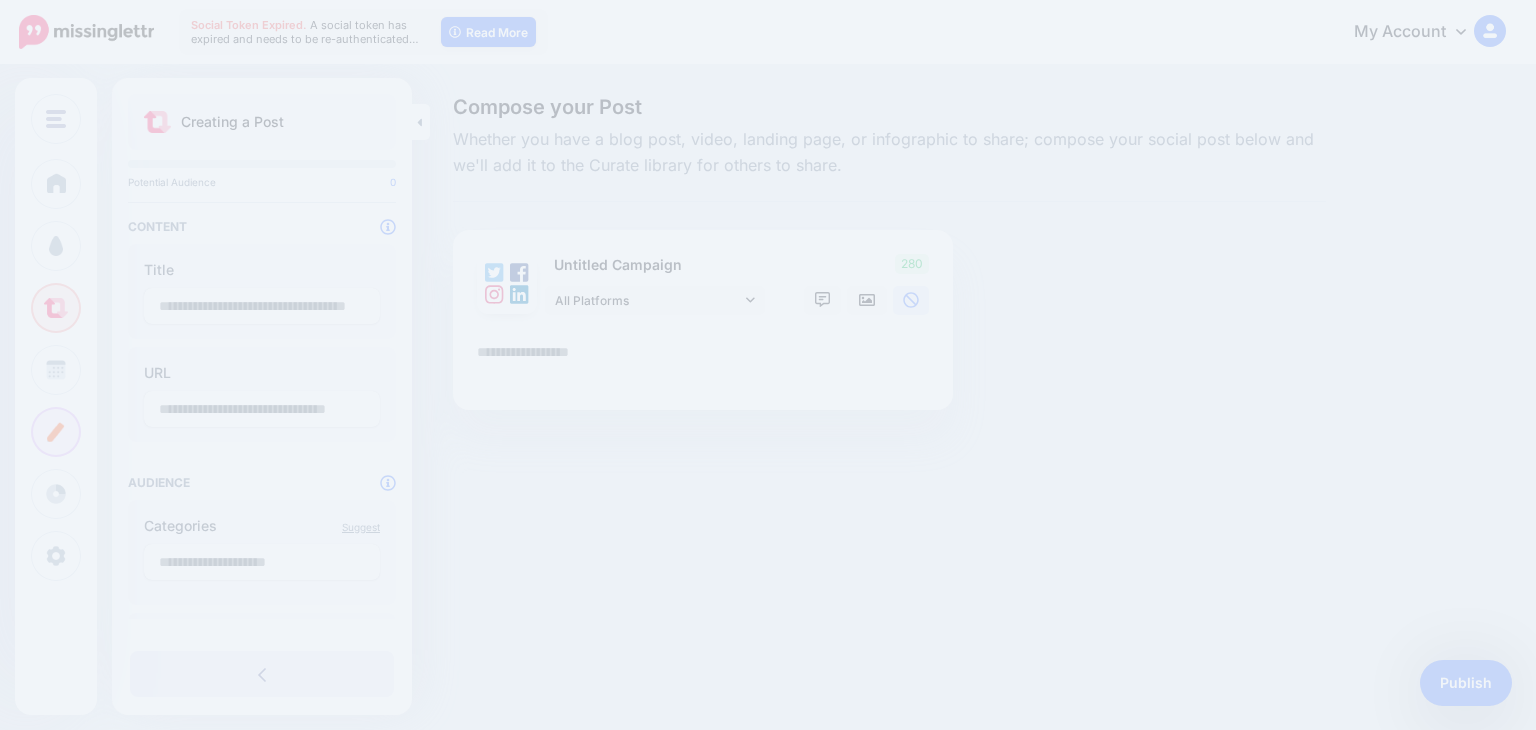 scroll, scrollTop: 0, scrollLeft: 0, axis: both 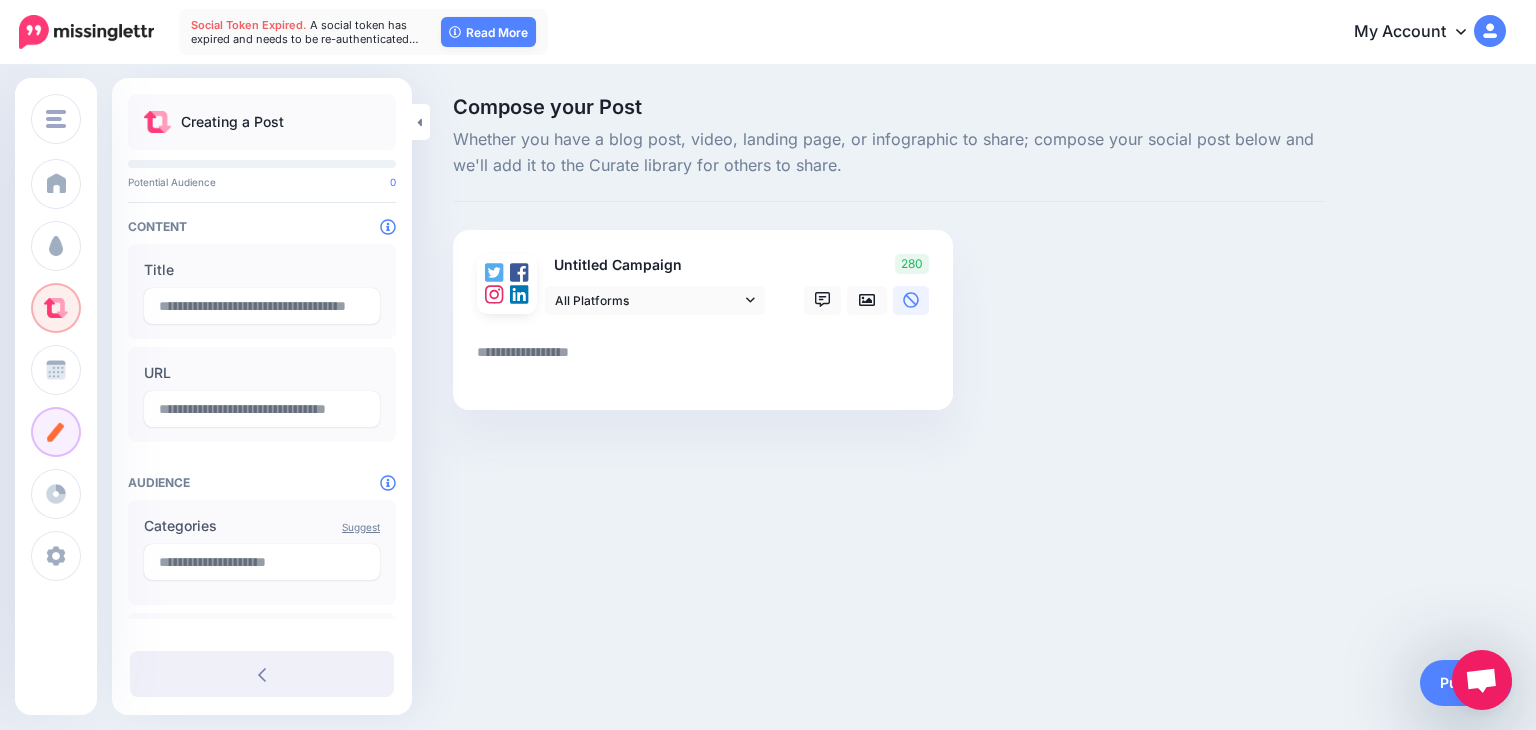 click at bounding box center (707, 359) 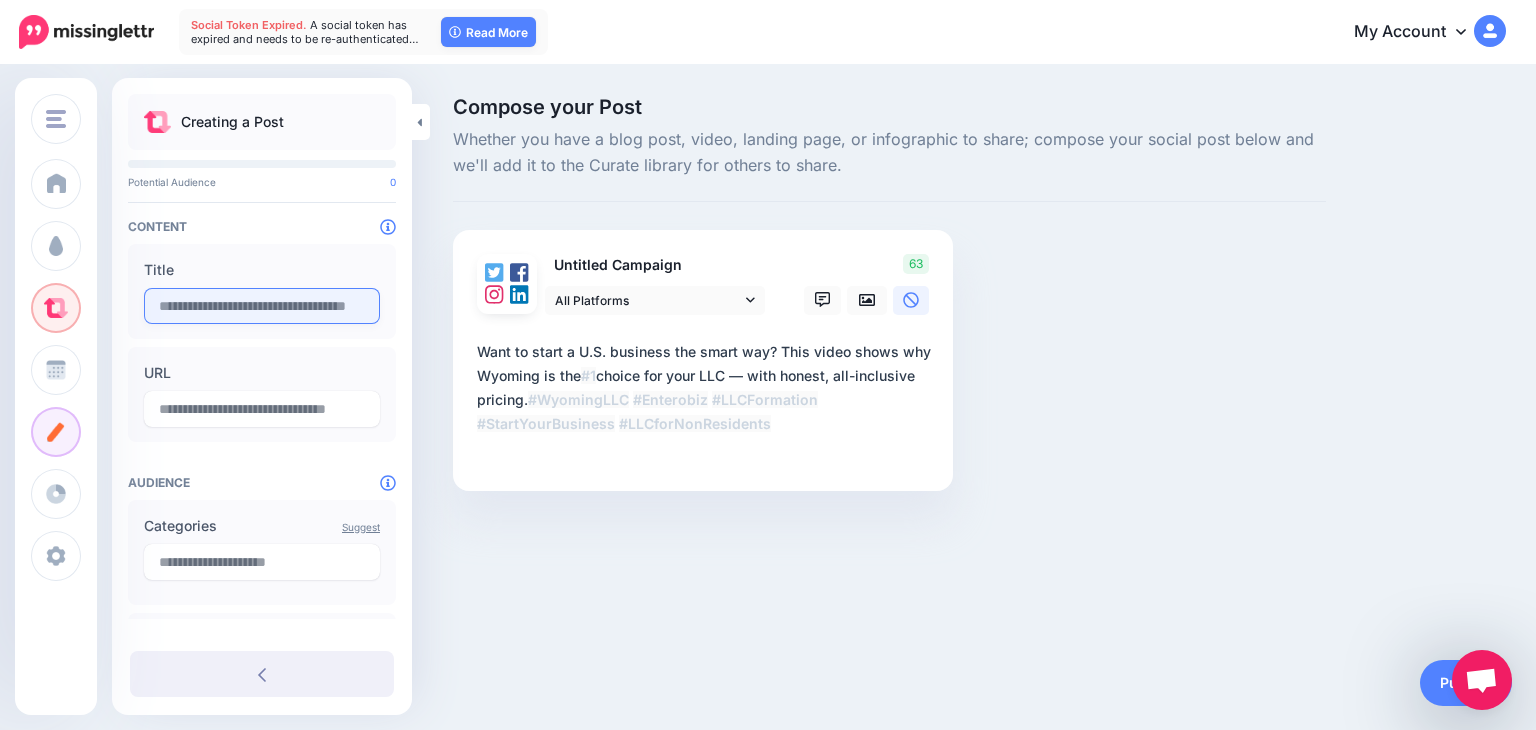 type on "**********" 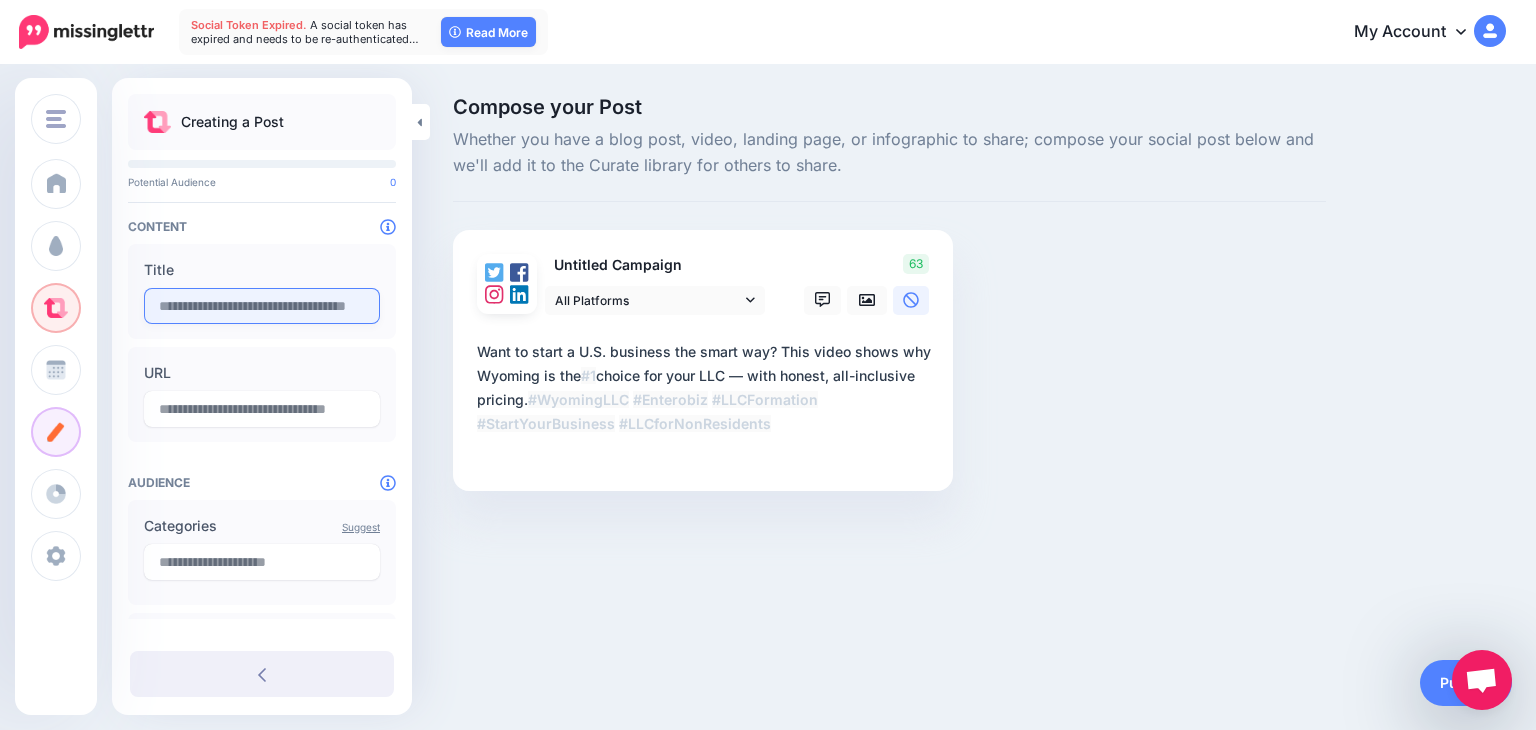 click at bounding box center [262, 306] 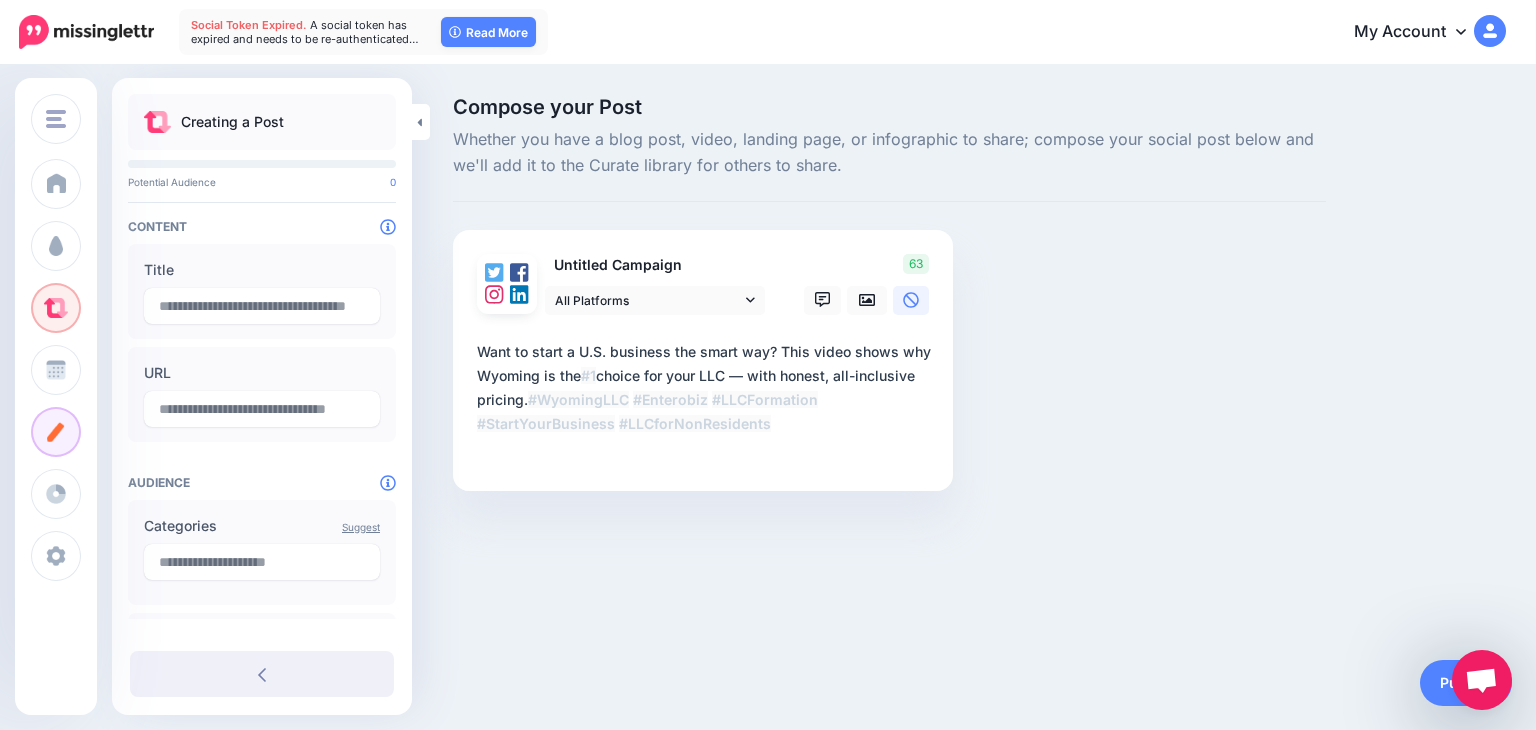 paste on "**********" 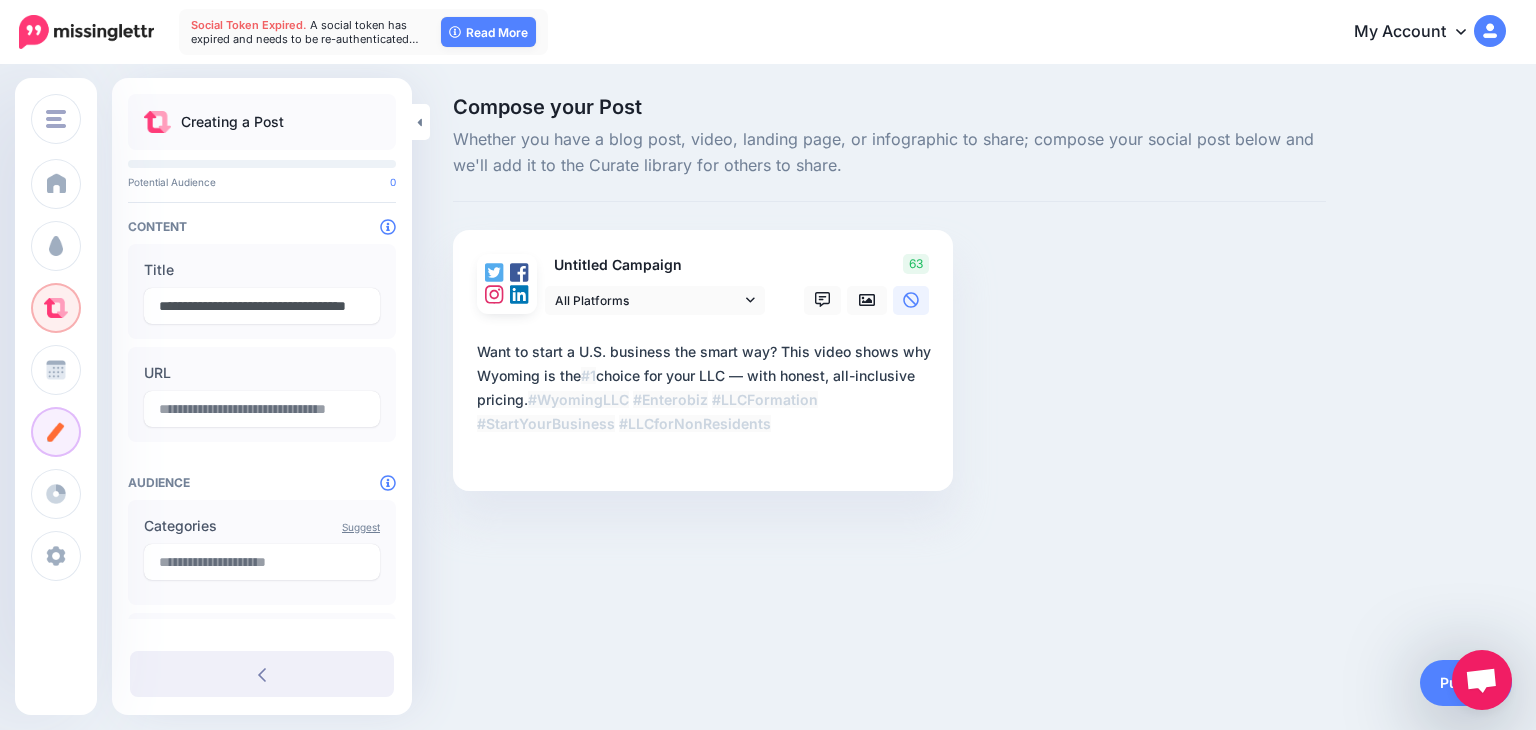 scroll, scrollTop: 0, scrollLeft: 92, axis: horizontal 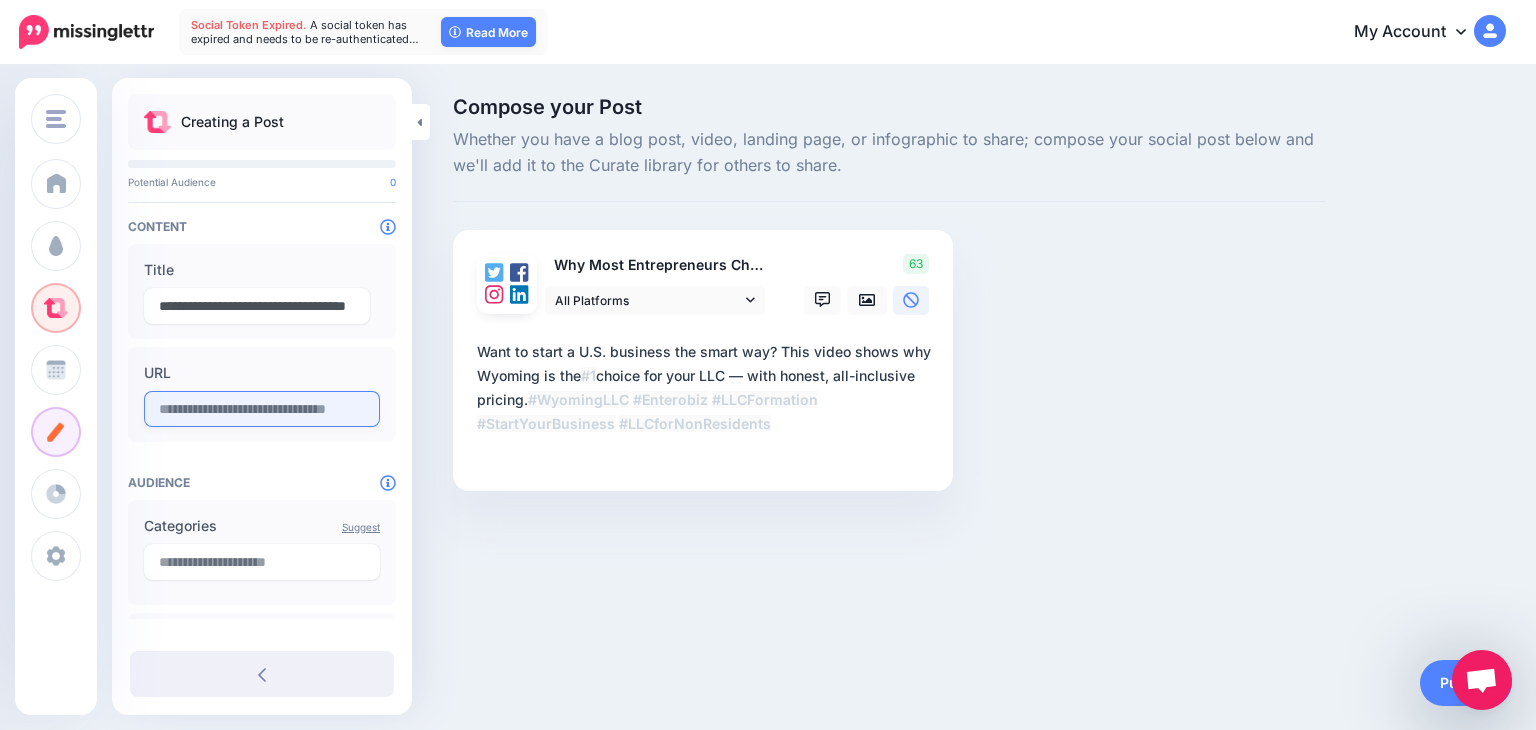 type on "**********" 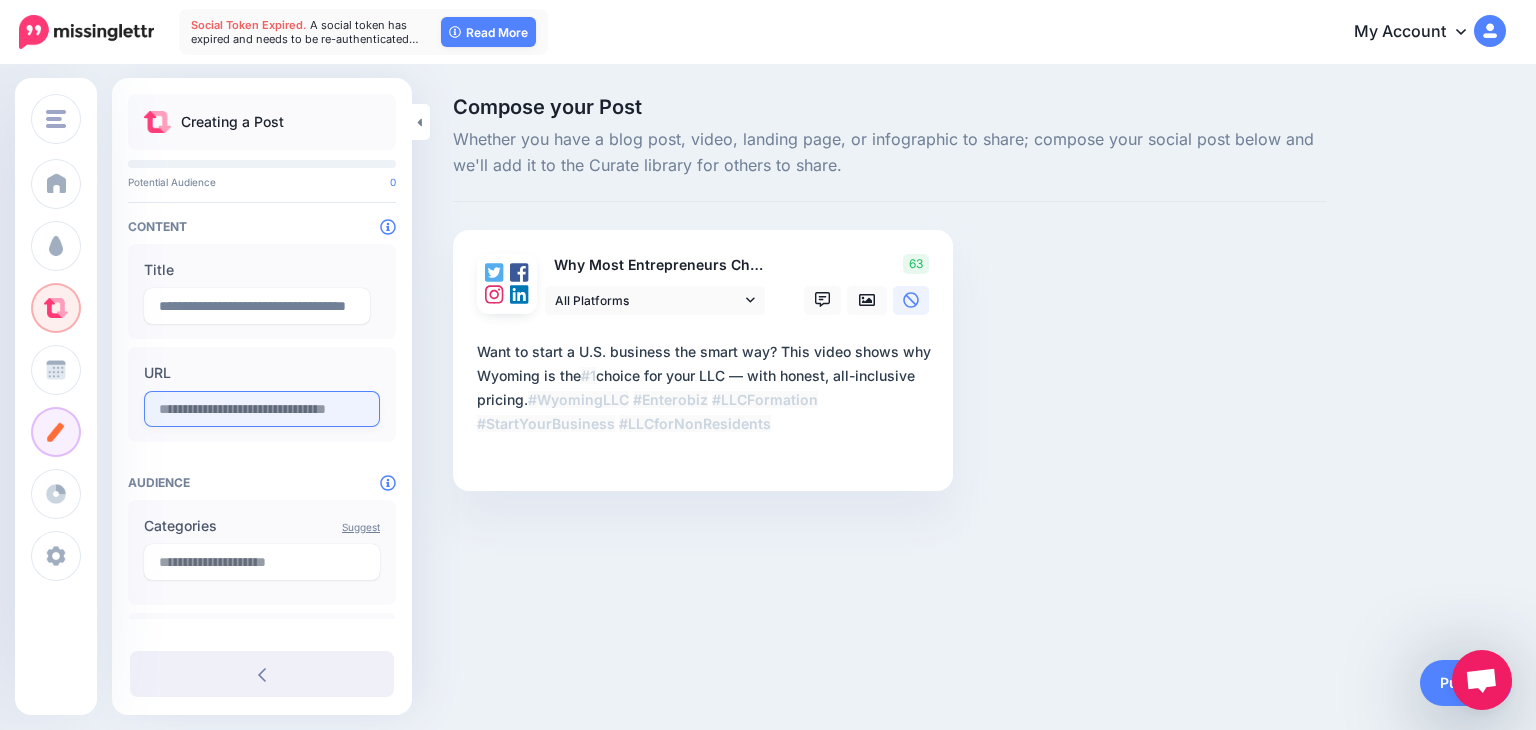 scroll, scrollTop: 0, scrollLeft: 0, axis: both 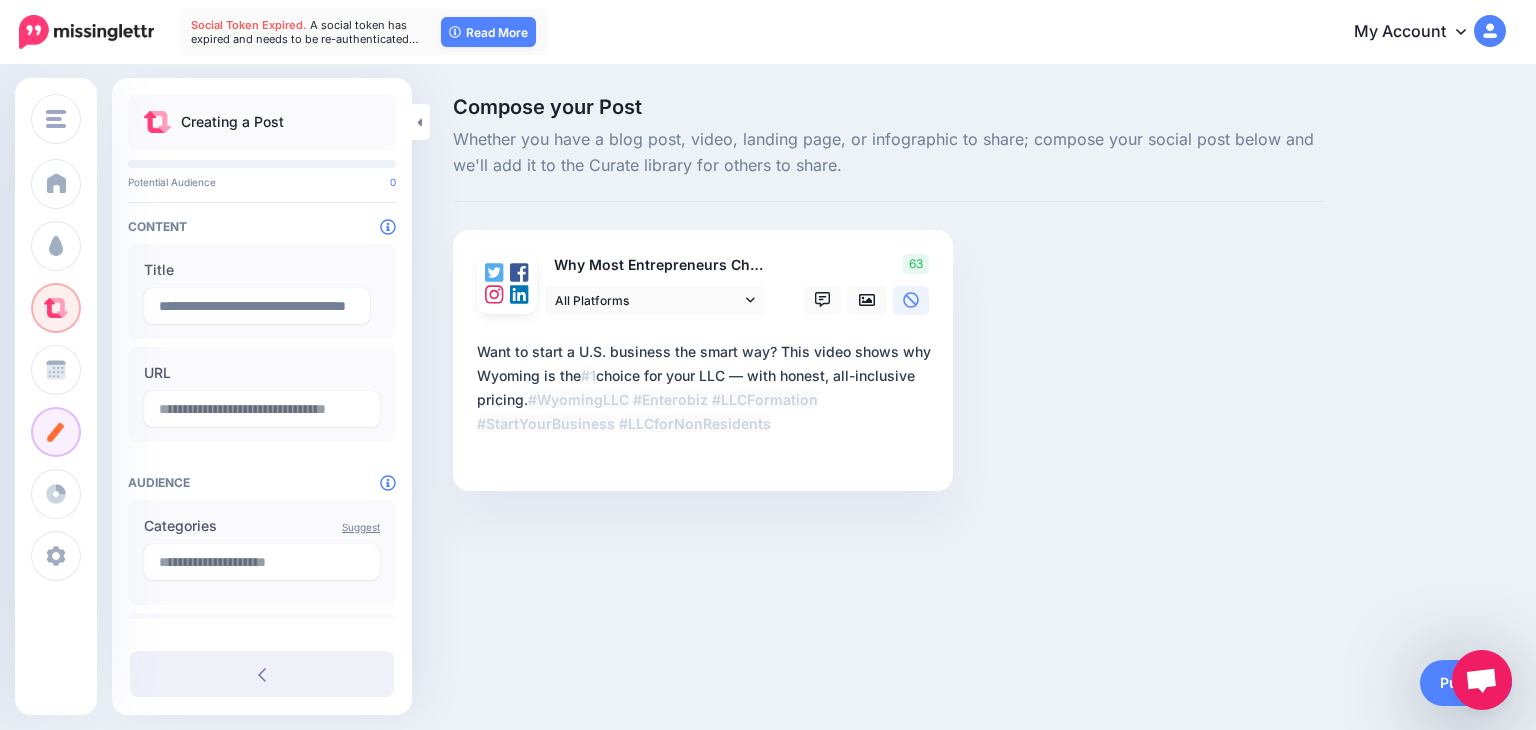 paste on "**********" 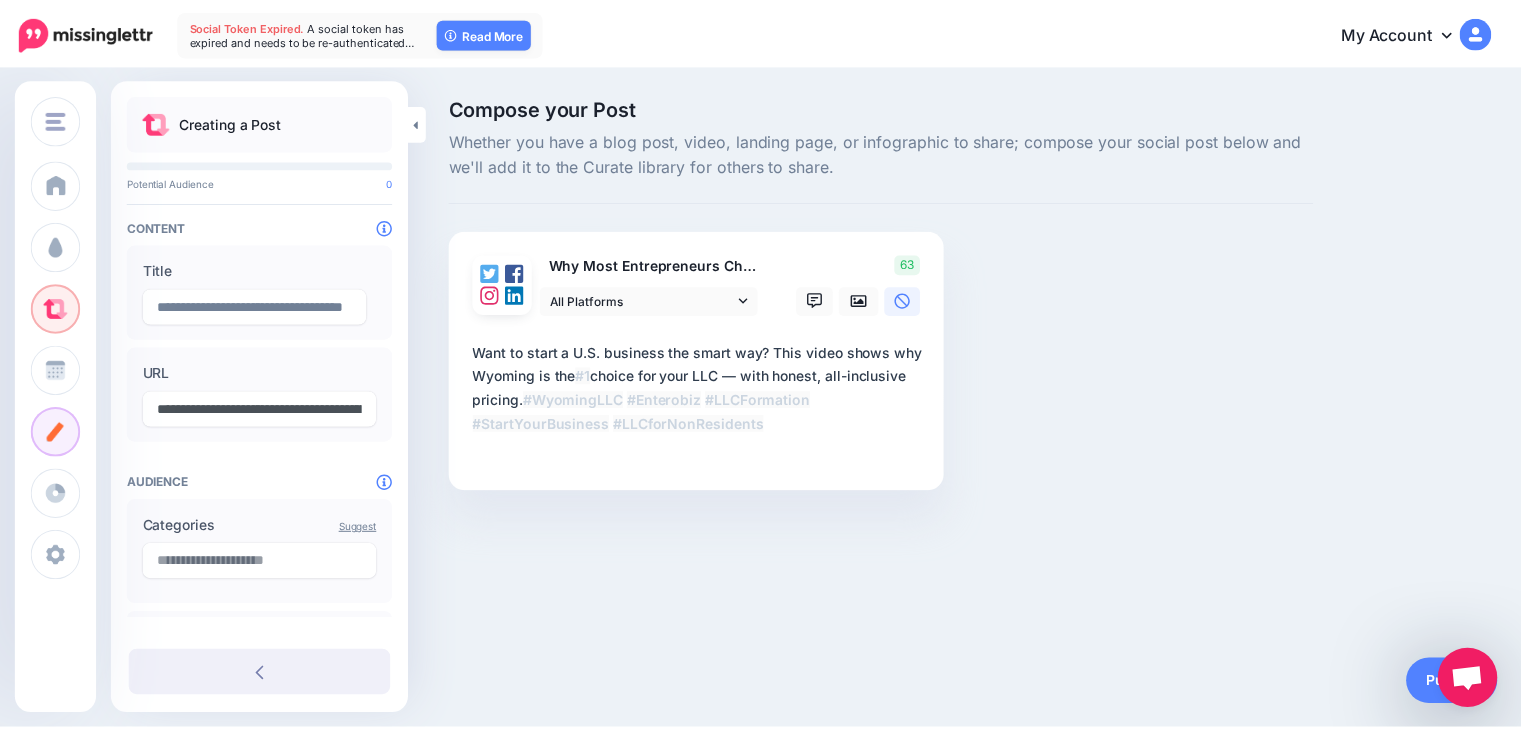scroll, scrollTop: 0, scrollLeft: 178, axis: horizontal 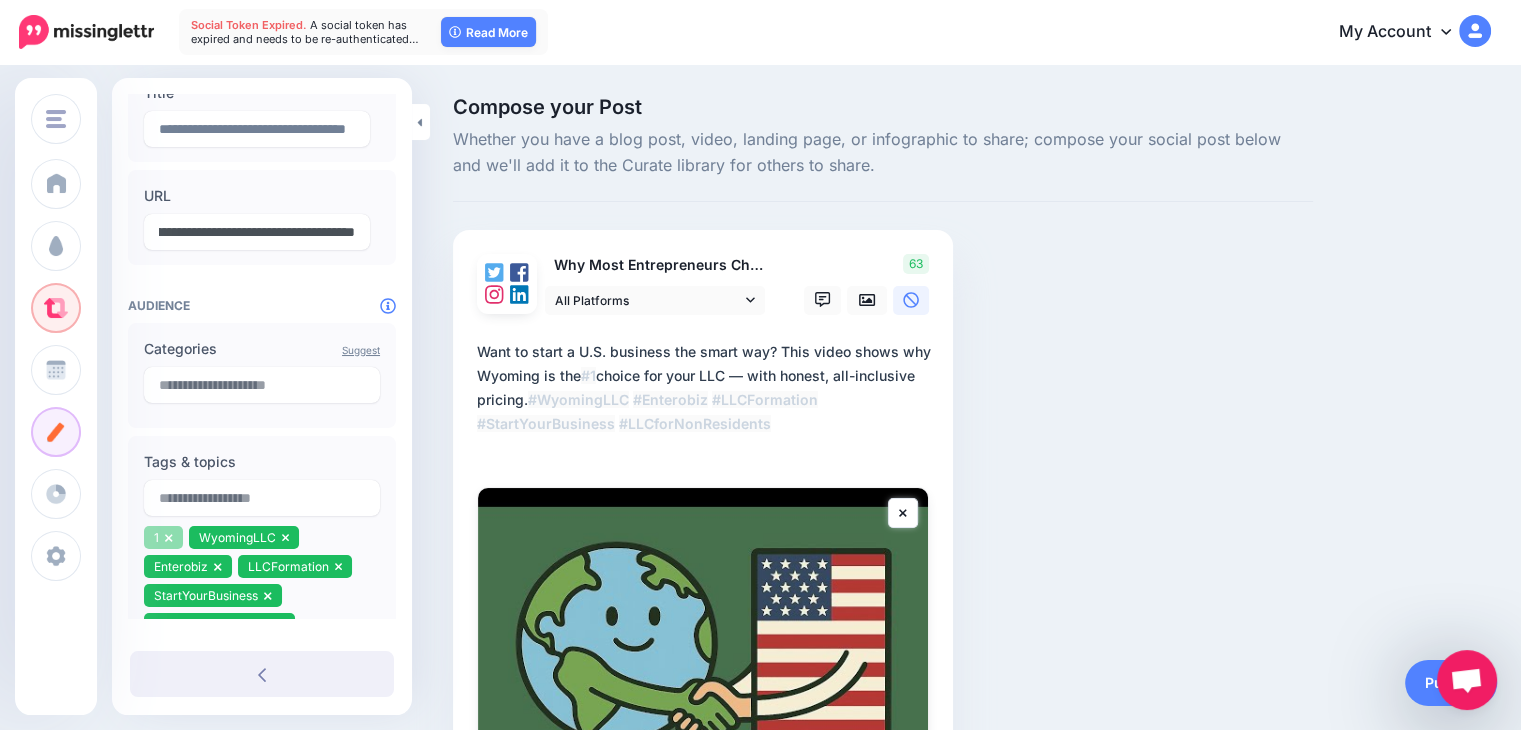 type on "**********" 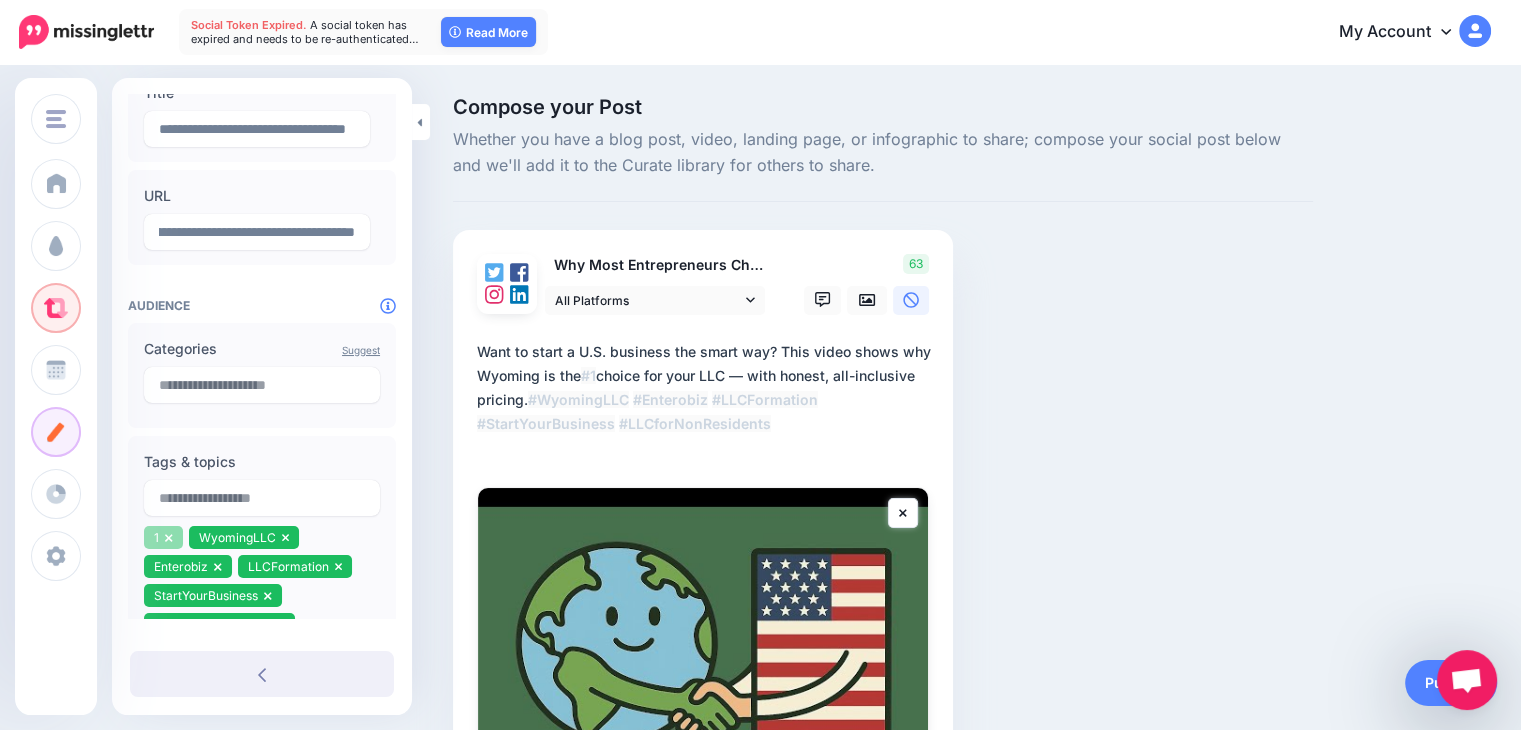 scroll, scrollTop: 0, scrollLeft: 0, axis: both 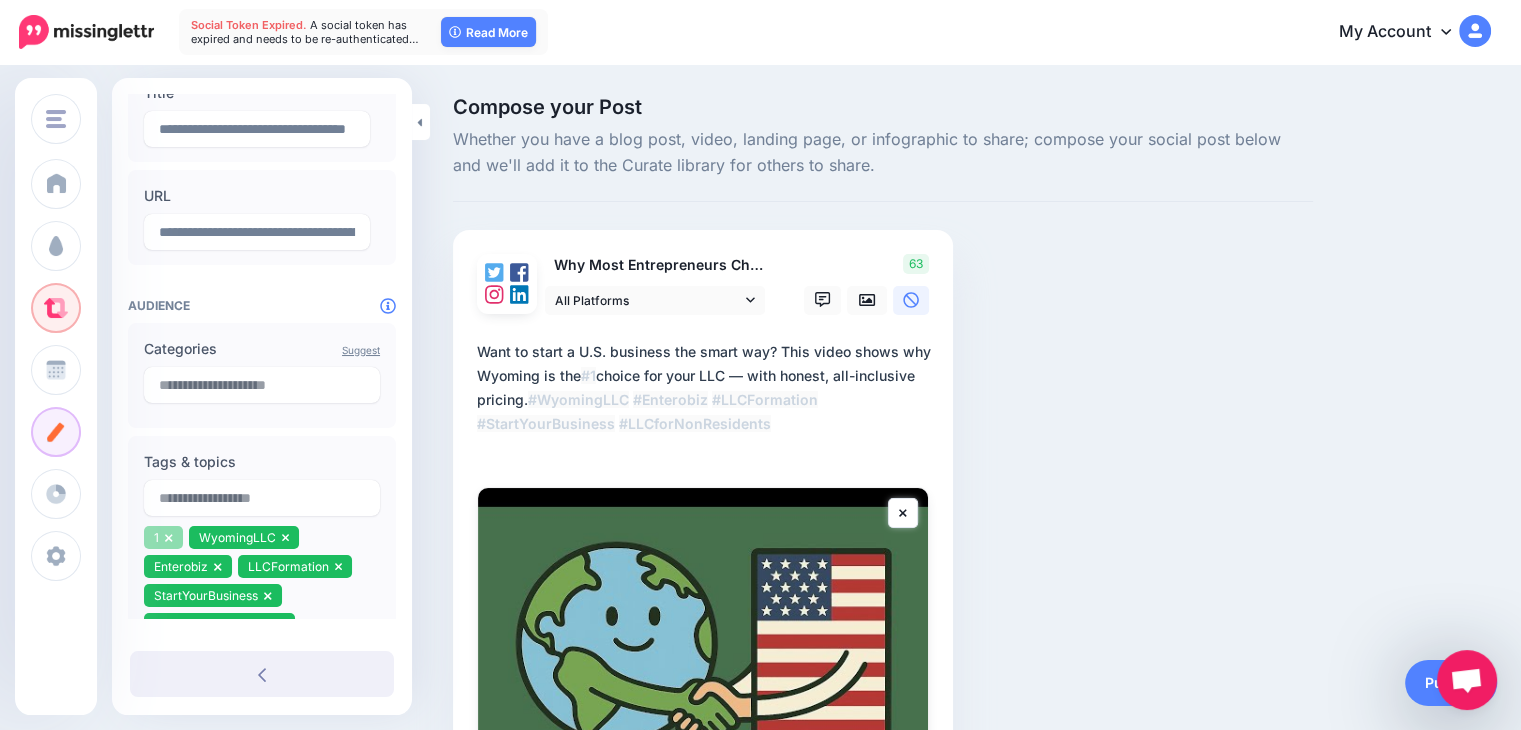 click 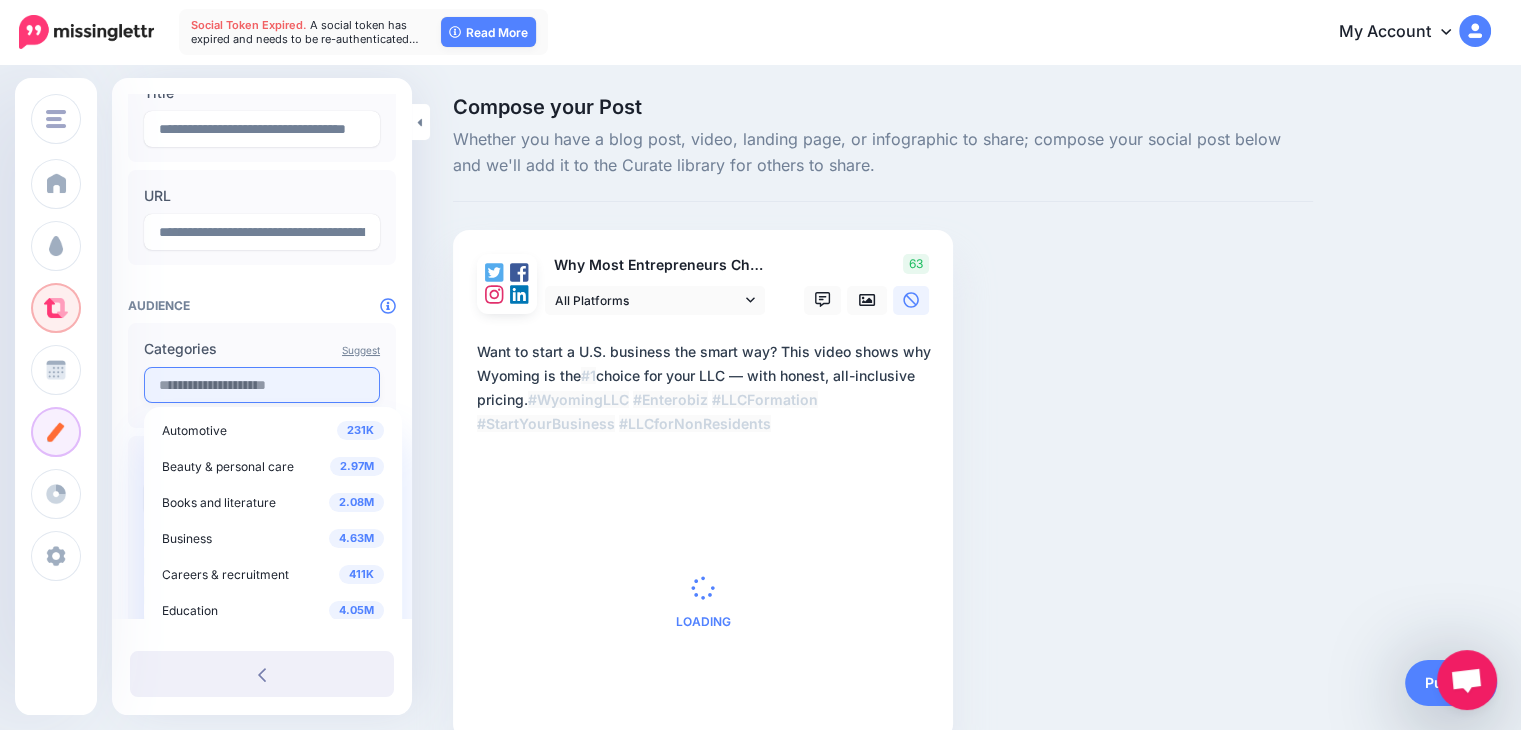 click at bounding box center [262, 385] 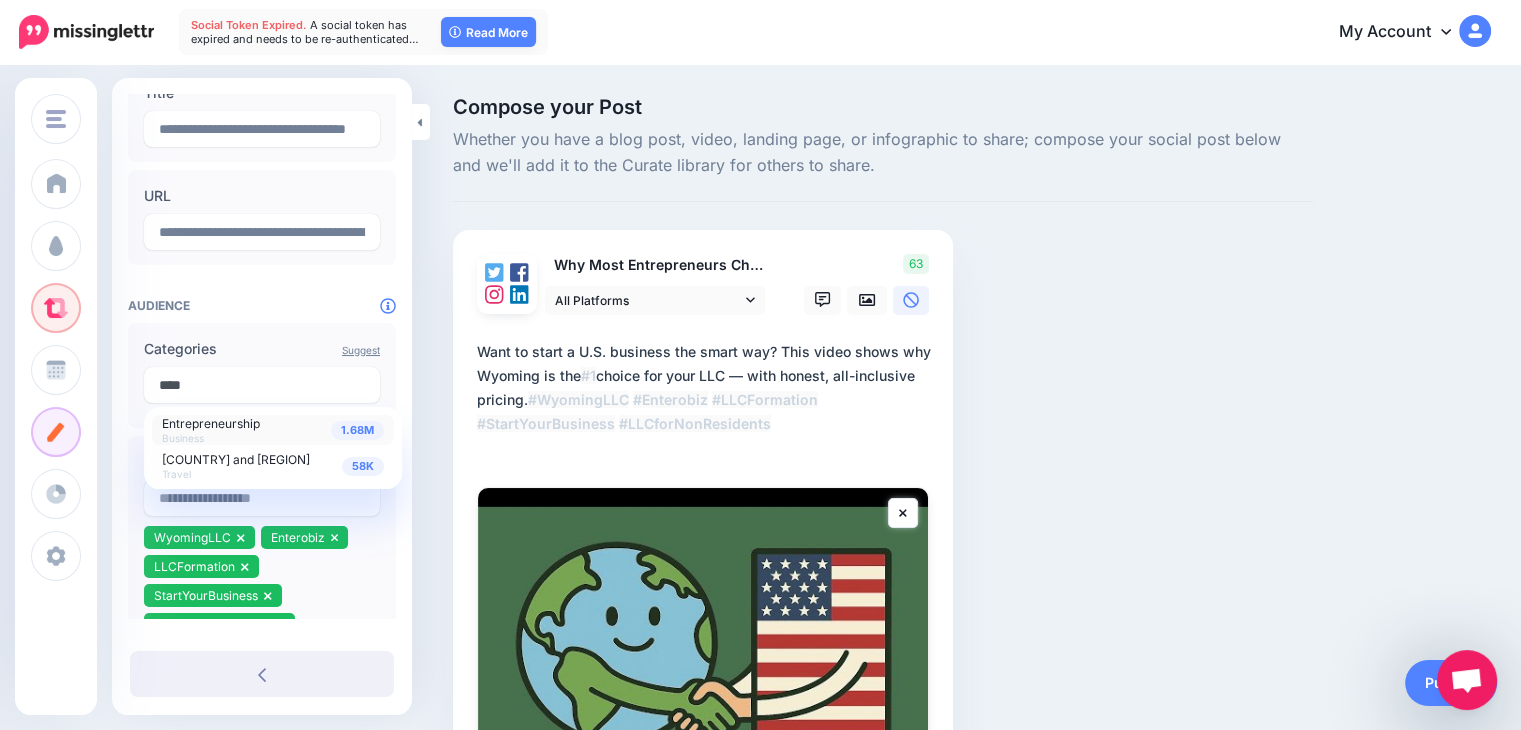type on "****" 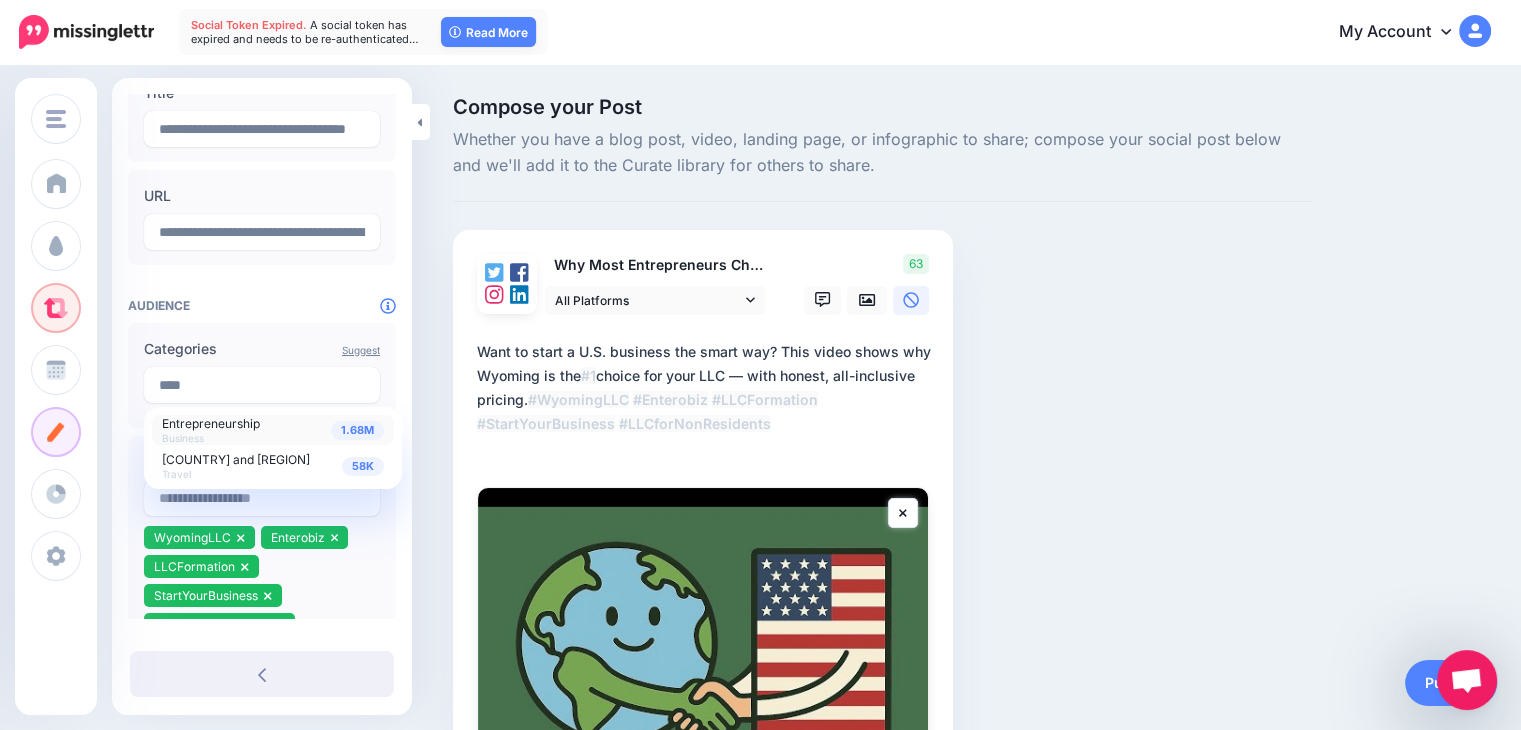 click on "1.68M
Entrepreneurship
Business" at bounding box center [273, 430] 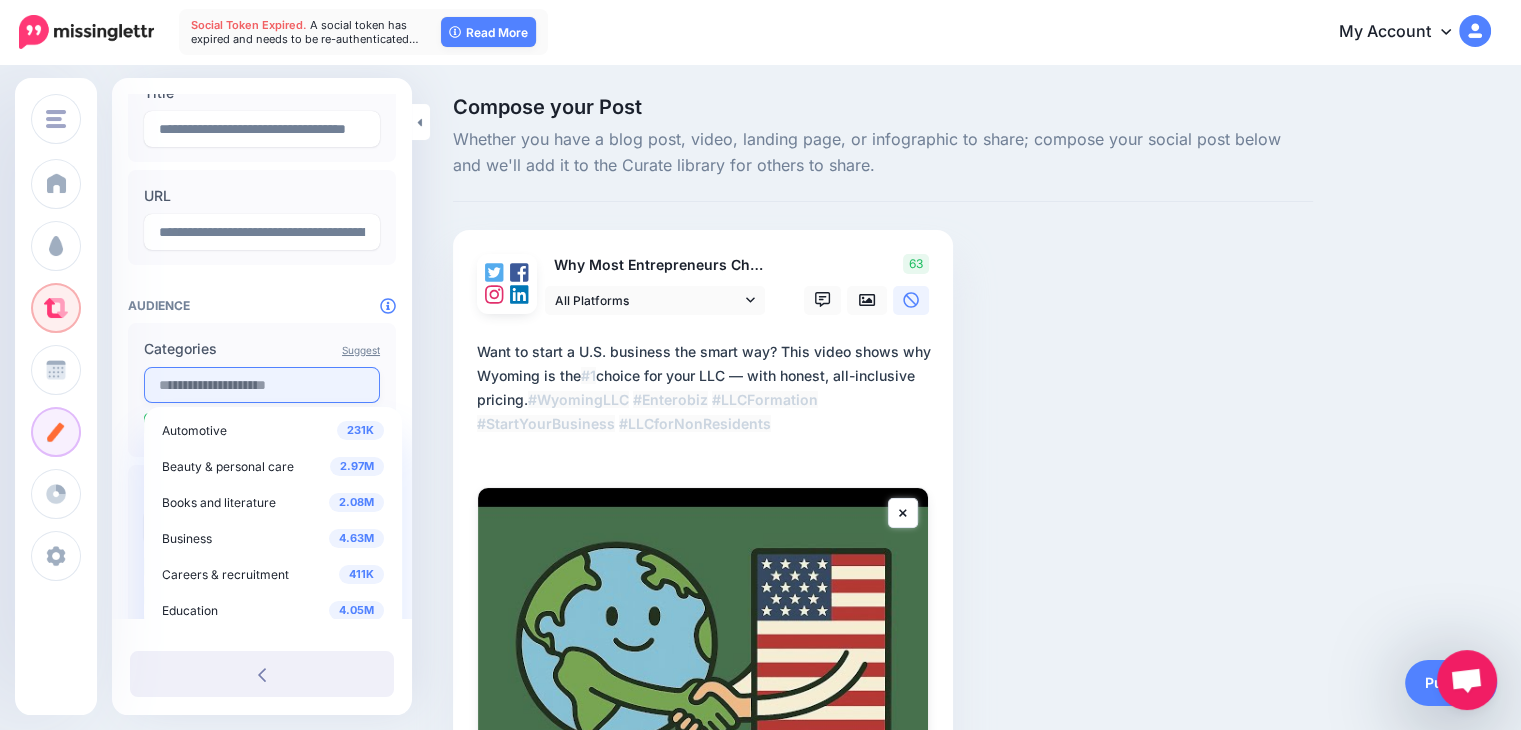 click at bounding box center [262, 385] 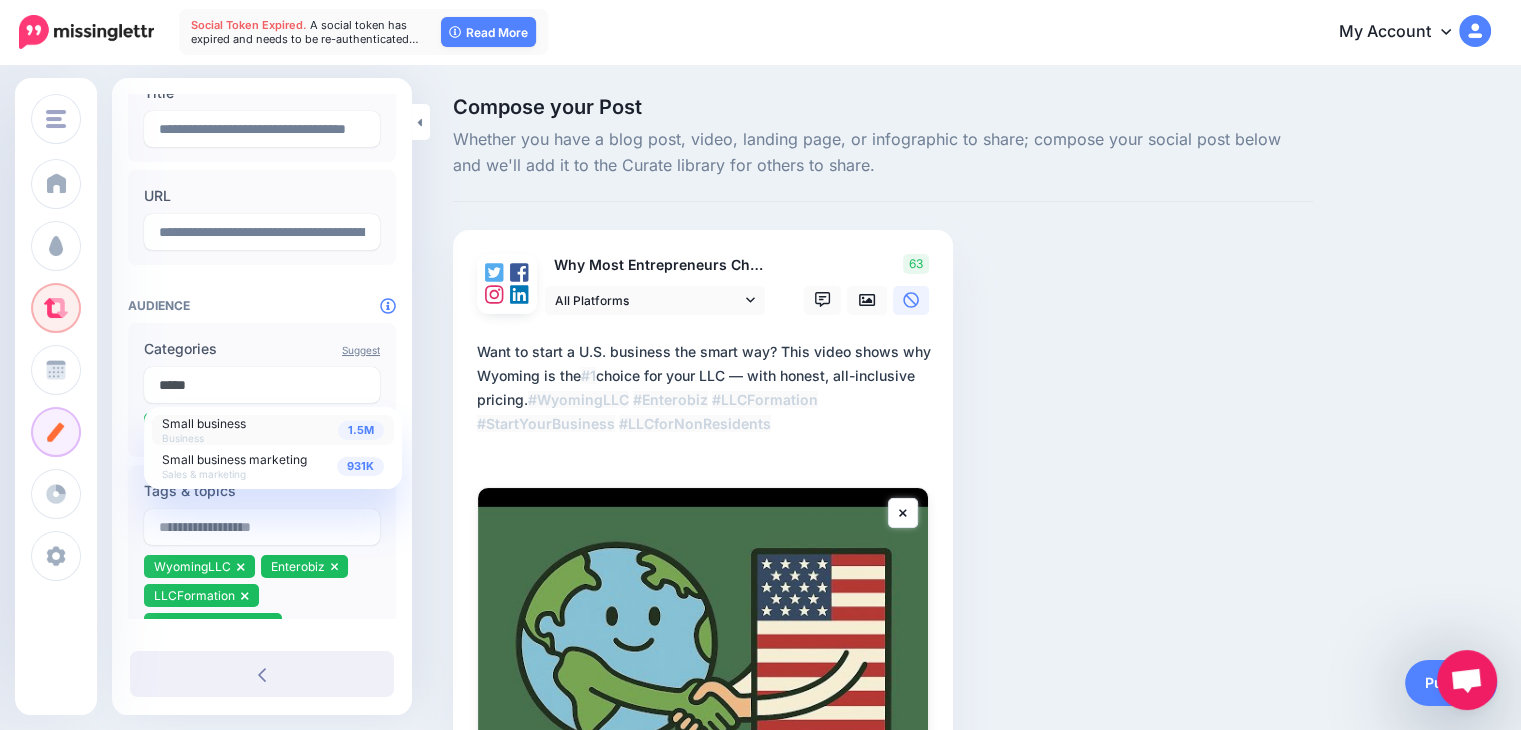 type on "*****" 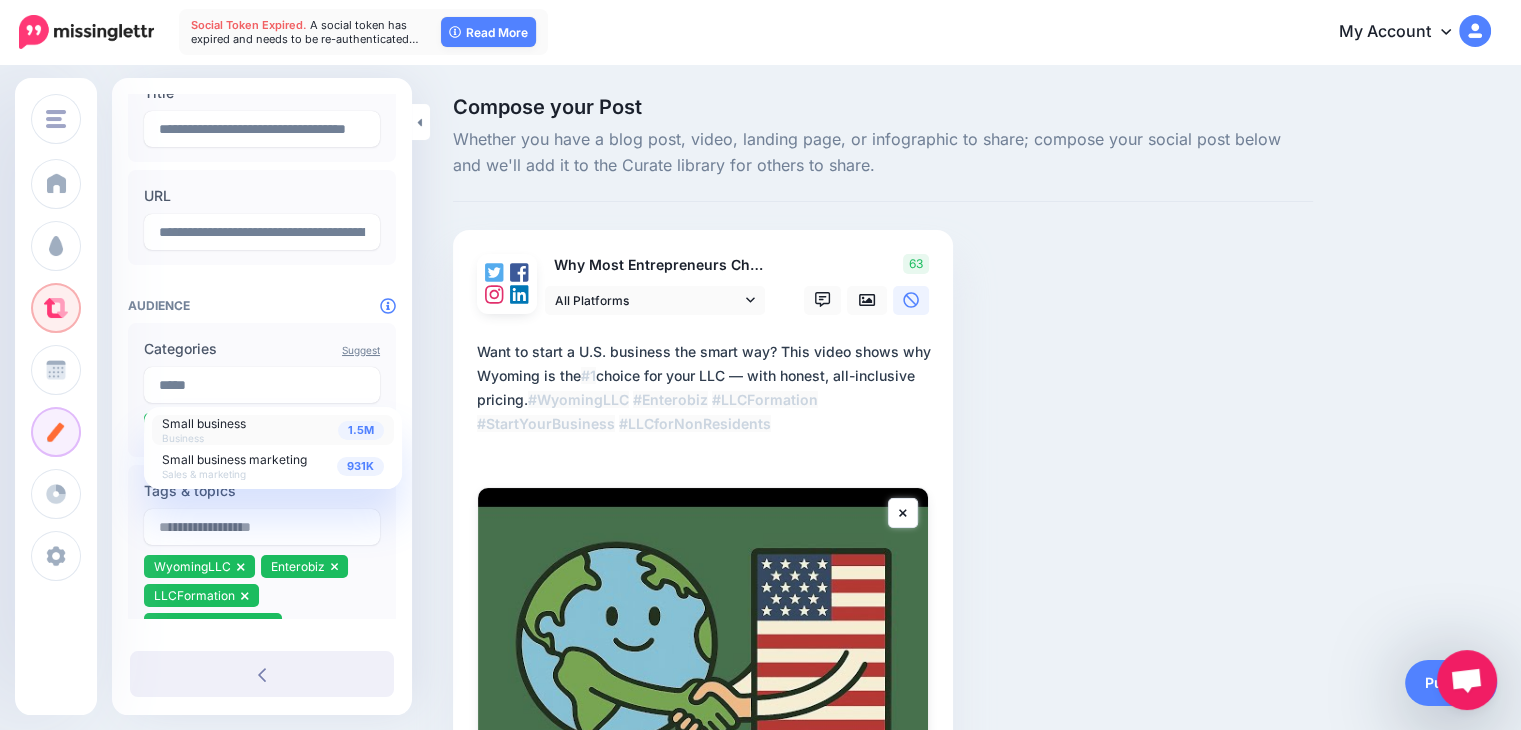 click on "1.5M
Small business
Business" at bounding box center (273, 430) 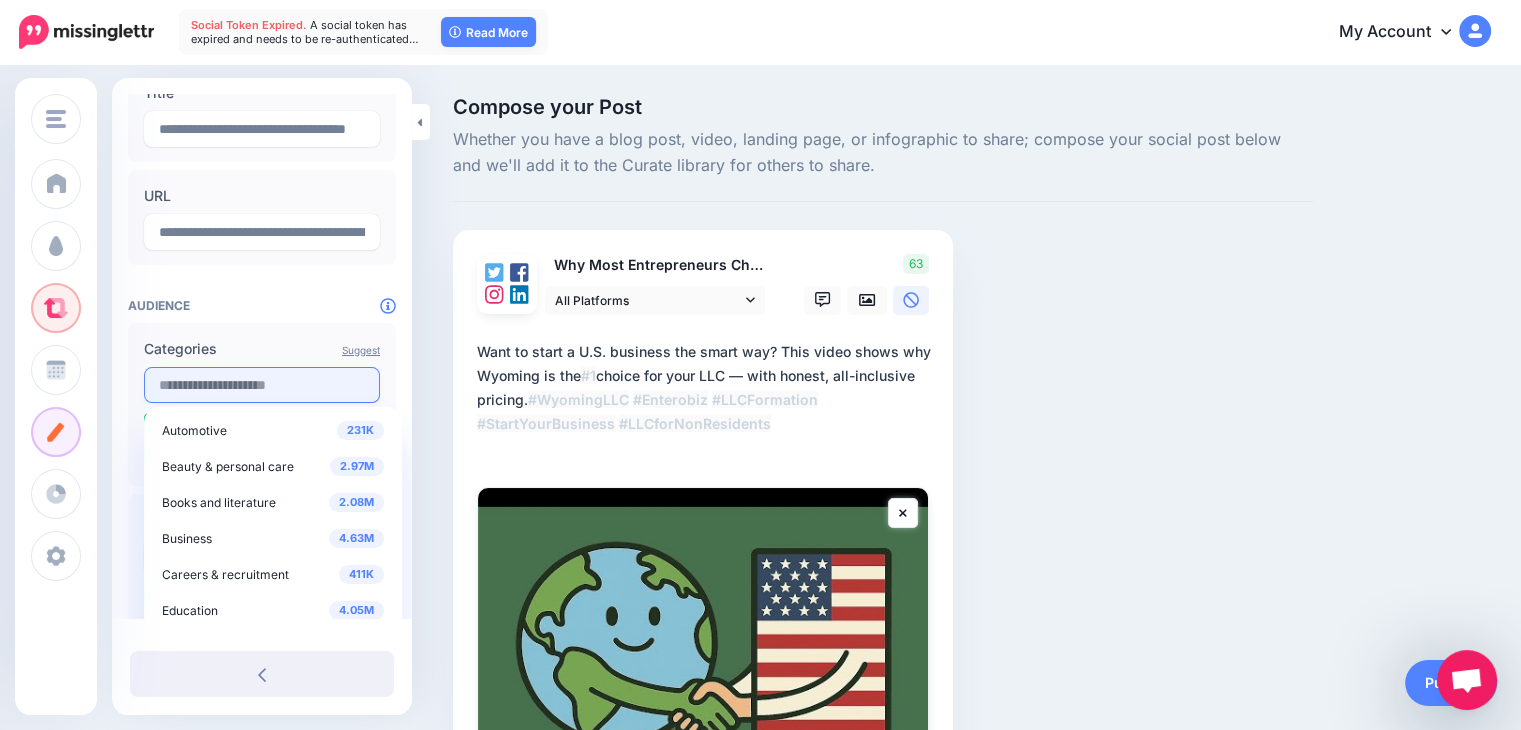 click at bounding box center [262, 385] 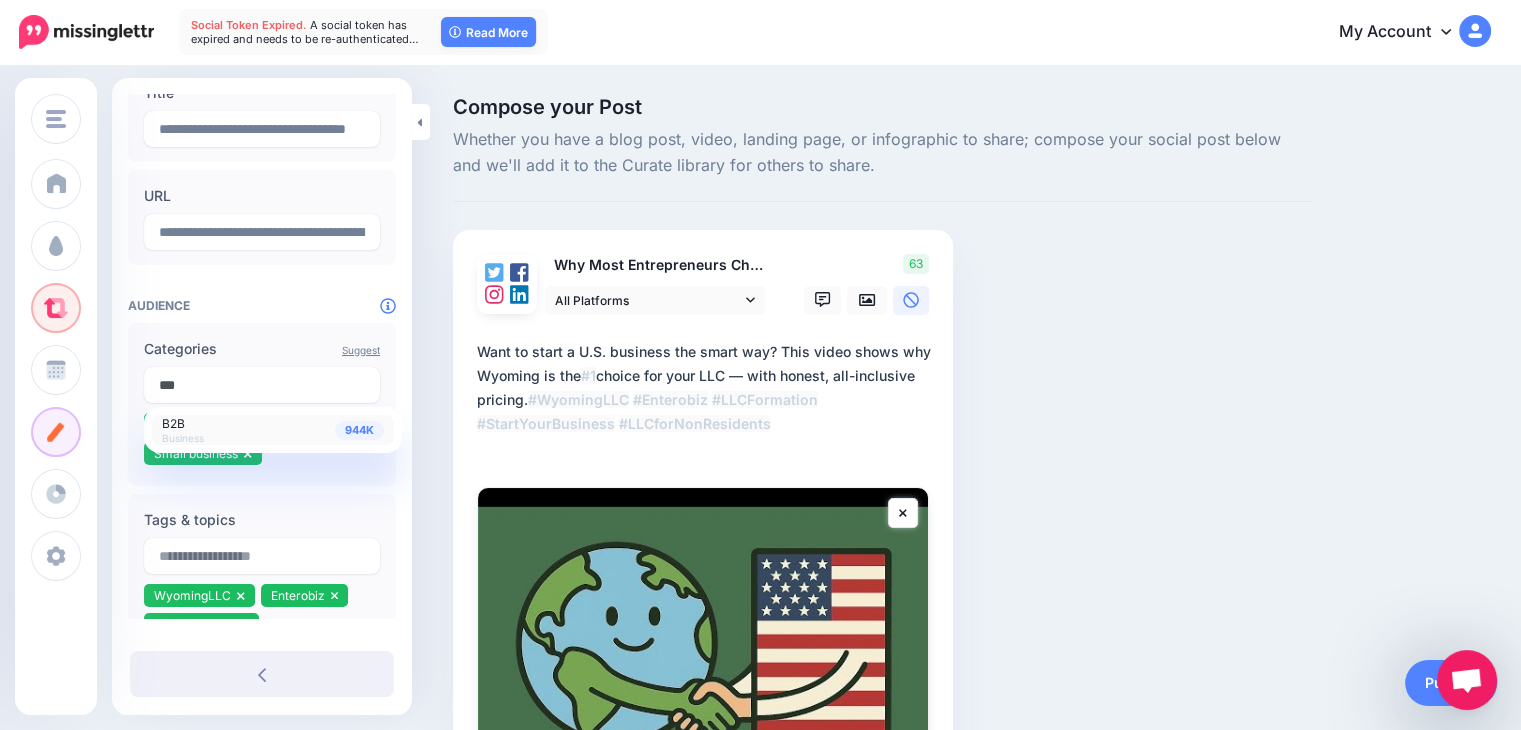 type on "***" 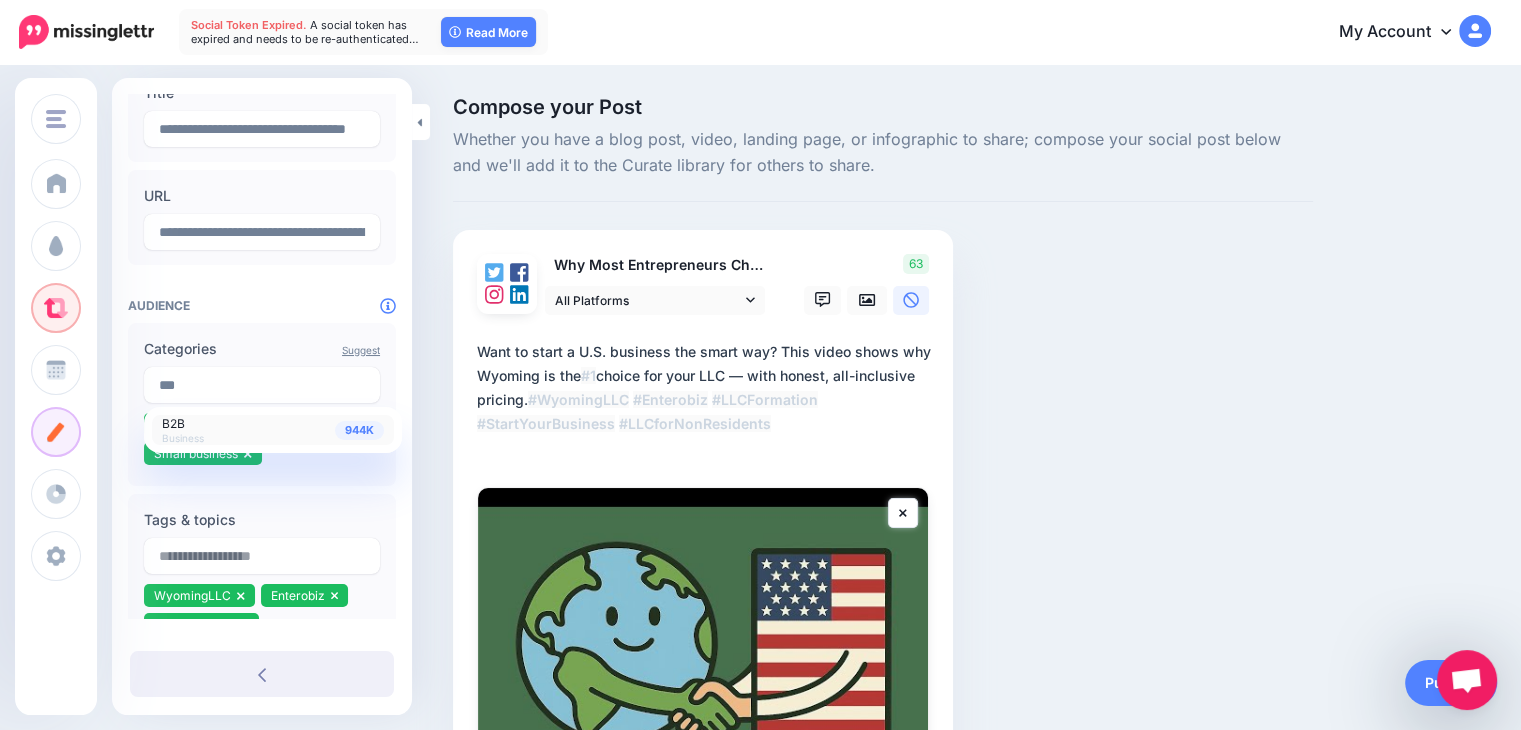 click on "944K
B2B
Business" at bounding box center [273, 430] 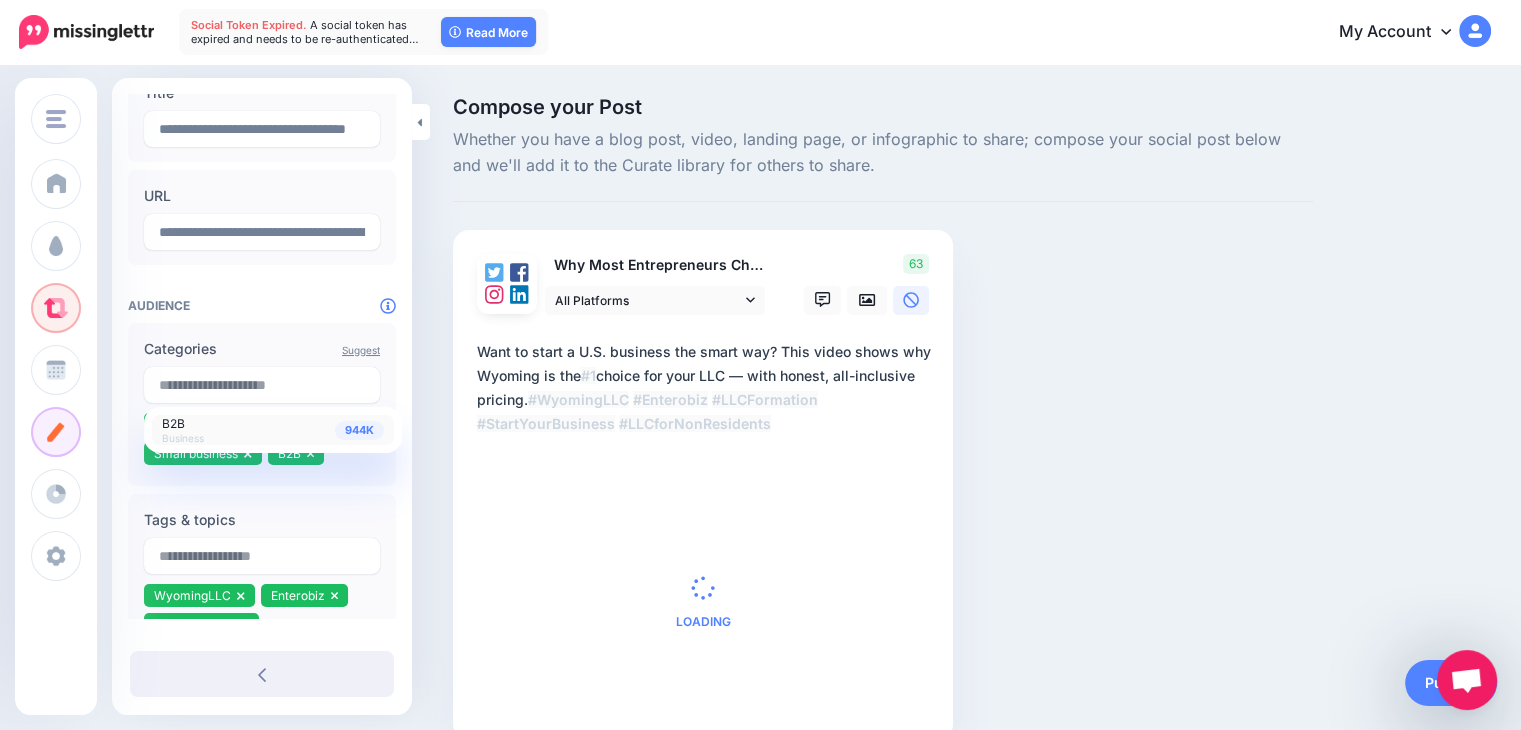 click on "**********" at bounding box center [262, 441] 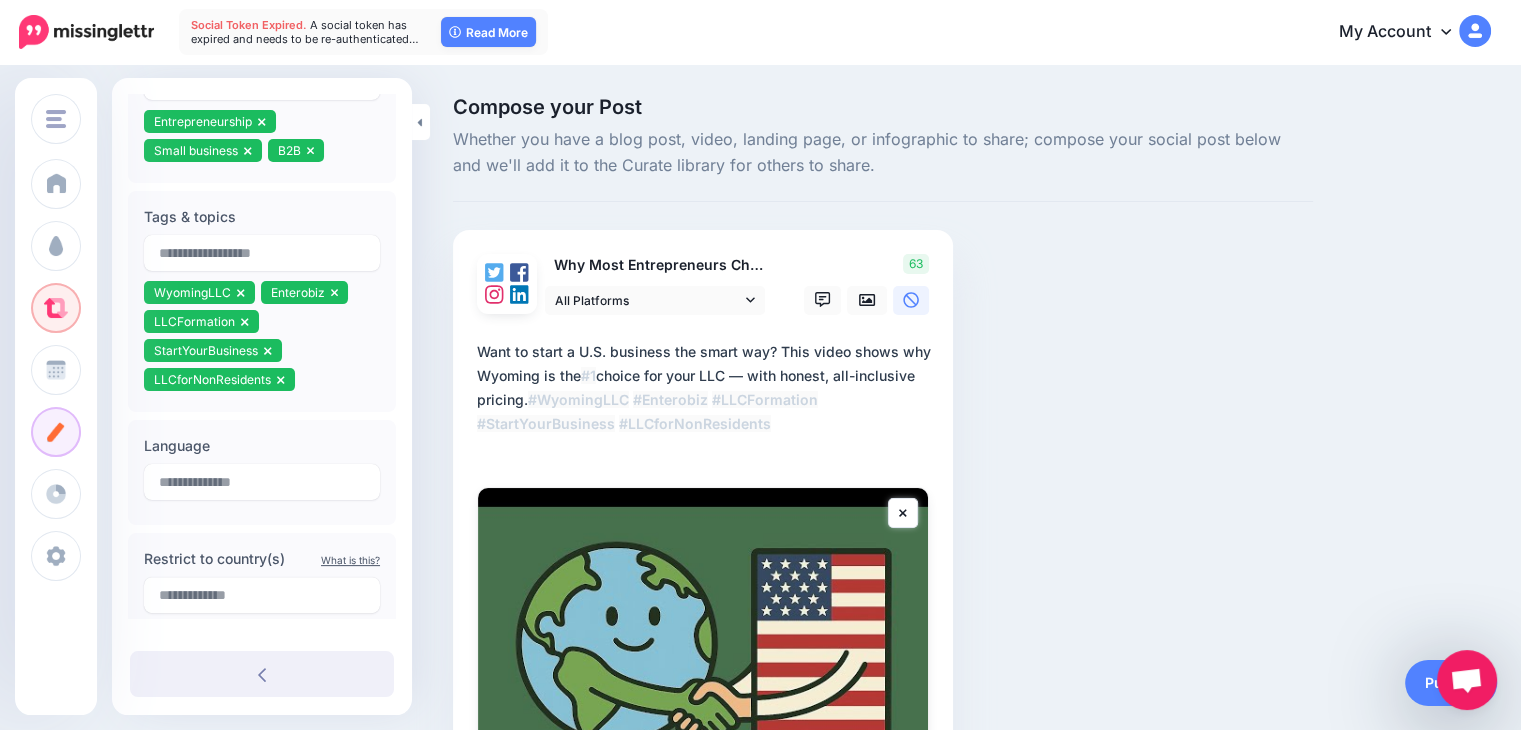 scroll, scrollTop: 523, scrollLeft: 0, axis: vertical 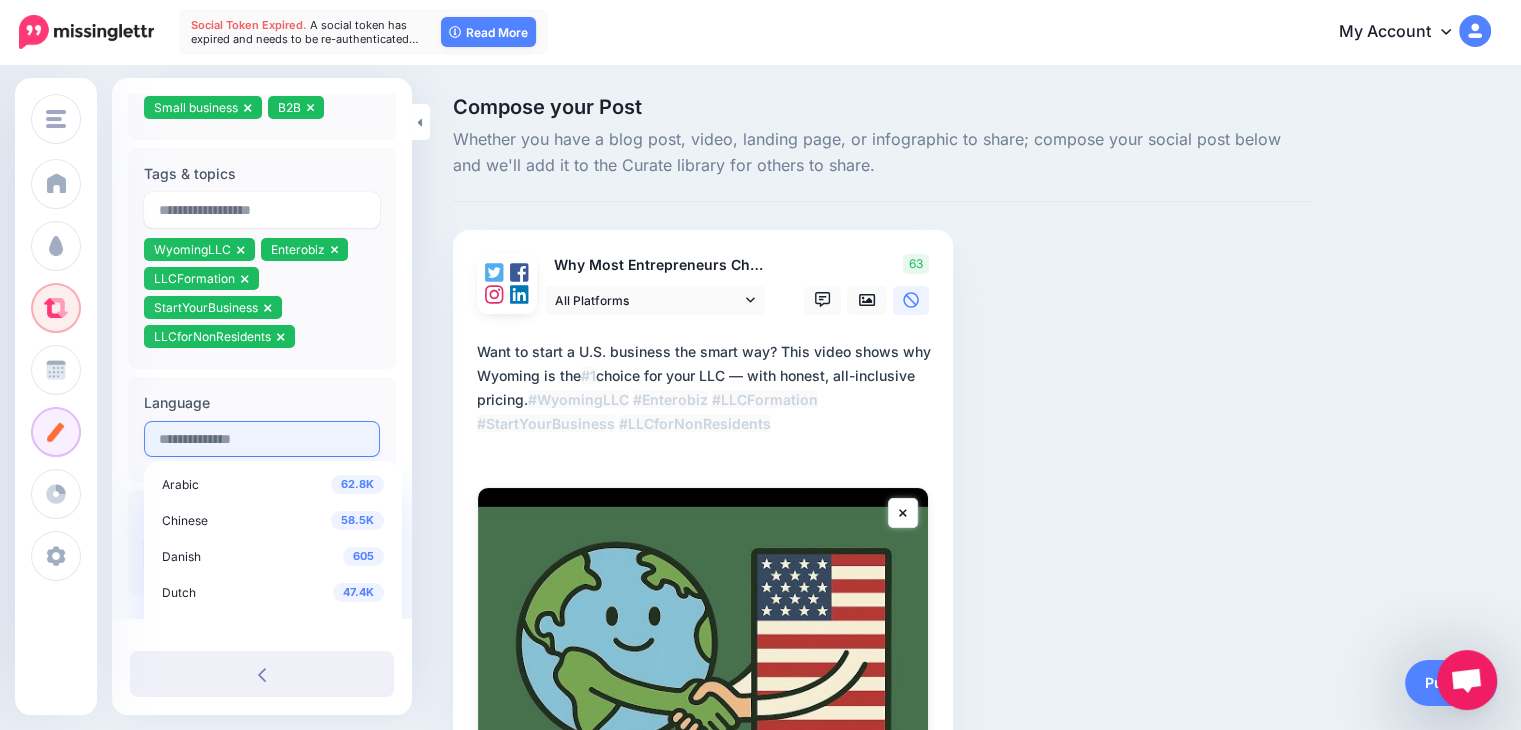 click at bounding box center (262, 439) 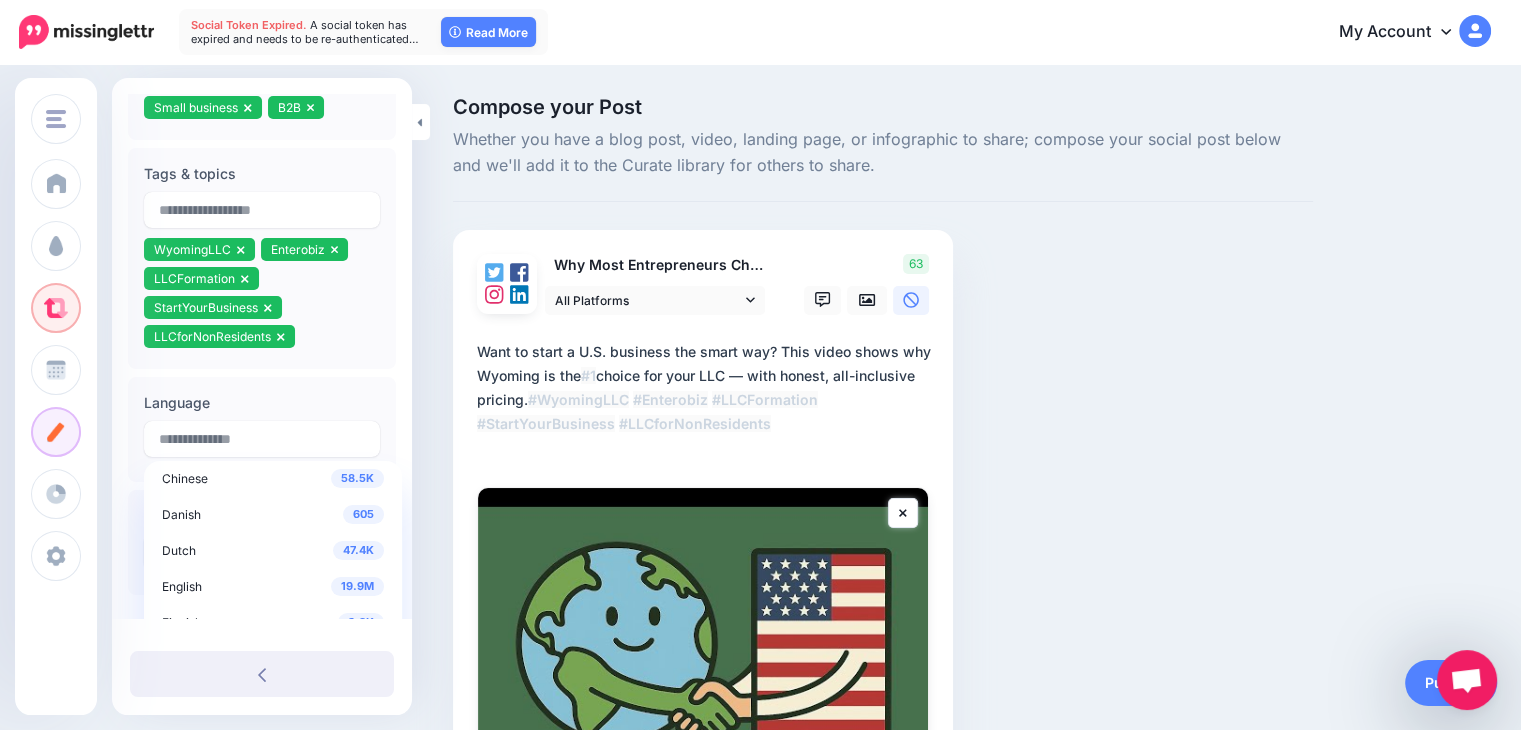 scroll, scrollTop: 46, scrollLeft: 0, axis: vertical 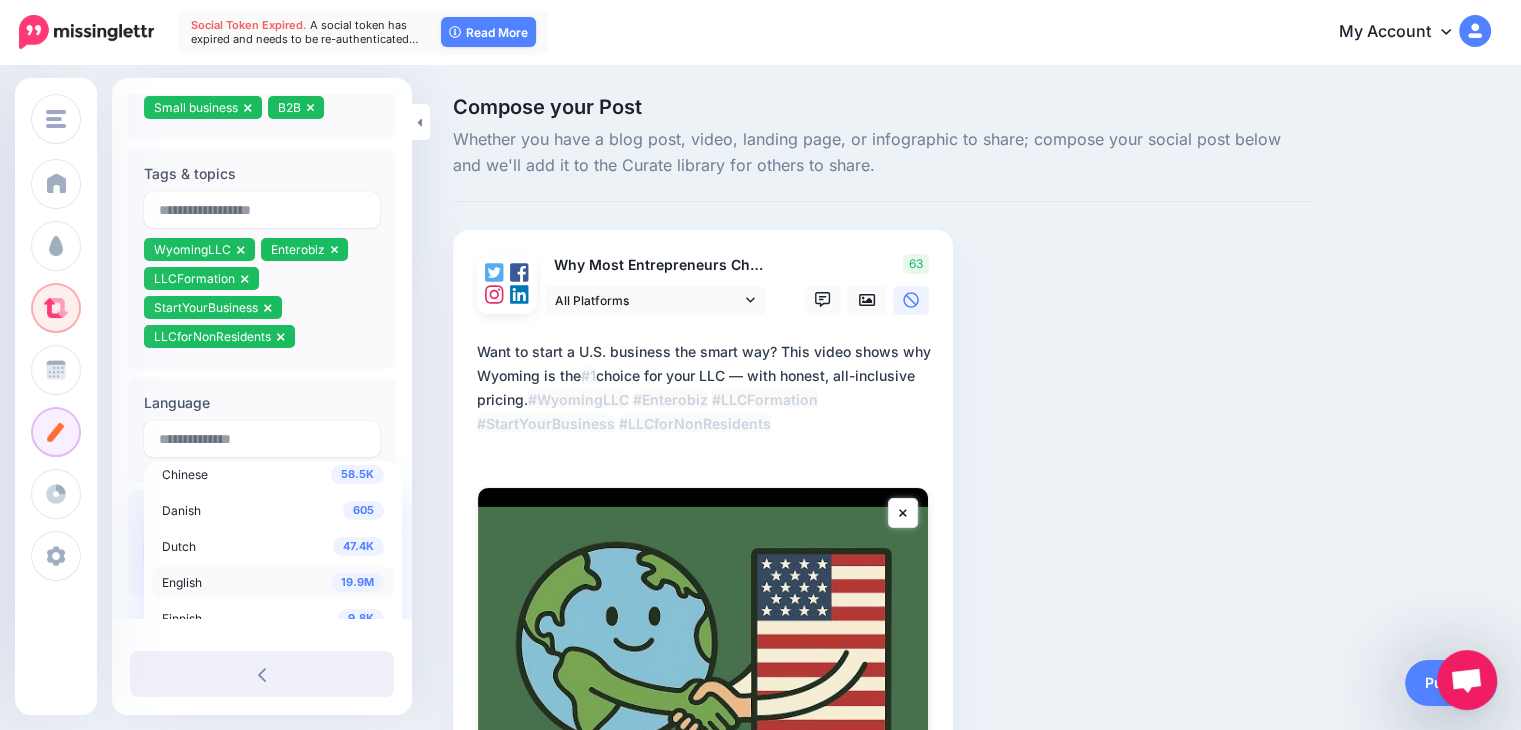 click on "19.9M
English" at bounding box center (273, 582) 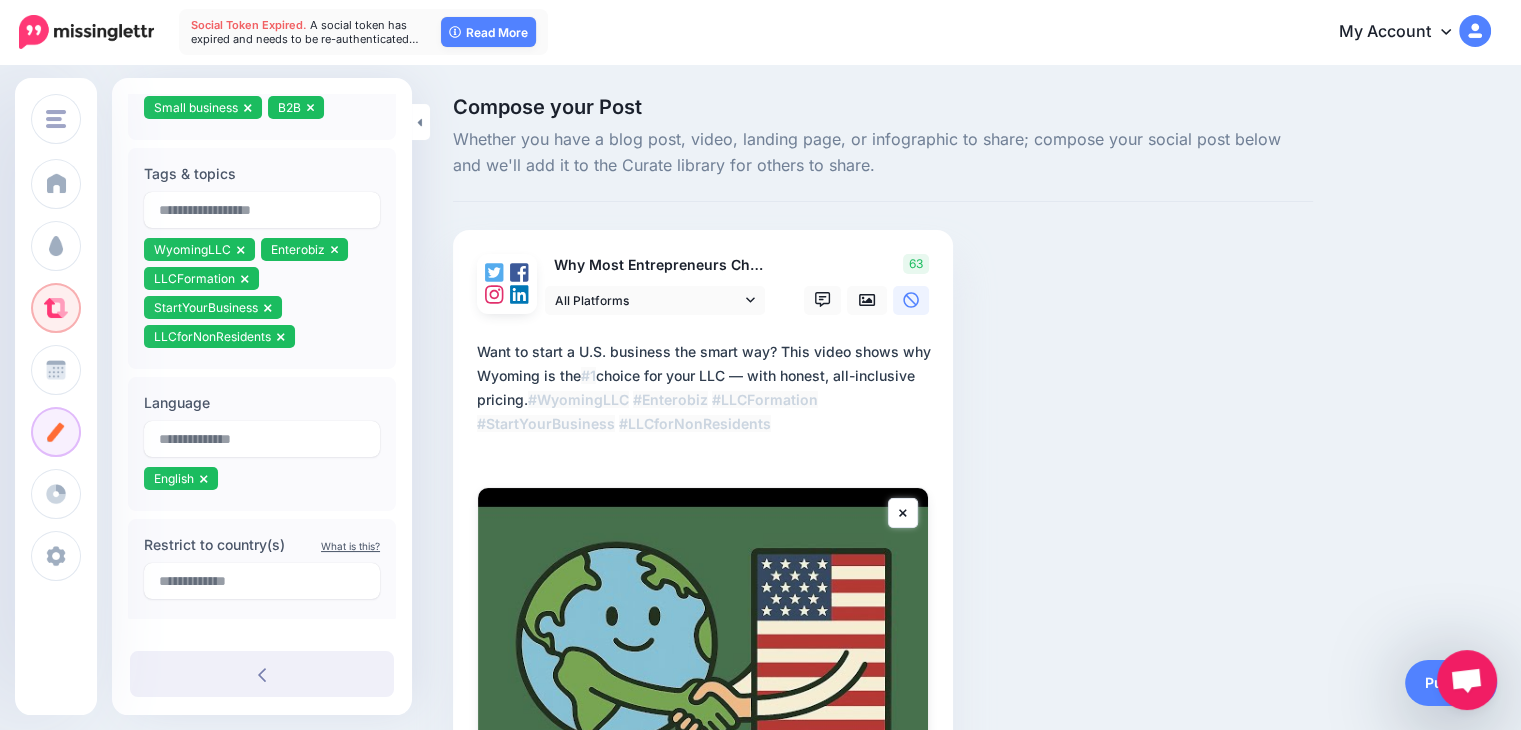 click on "**********" at bounding box center (262, 109) 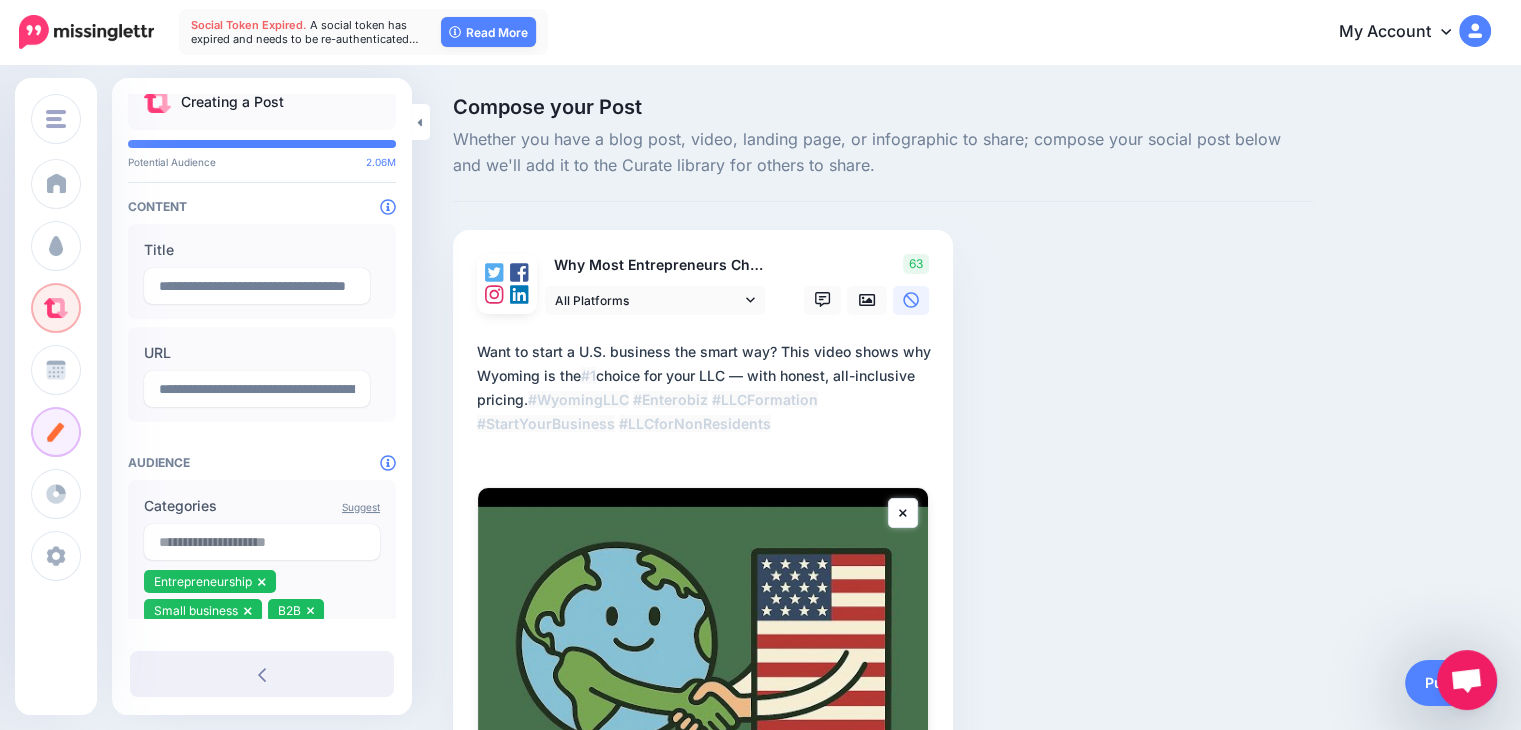 scroll, scrollTop: 0, scrollLeft: 0, axis: both 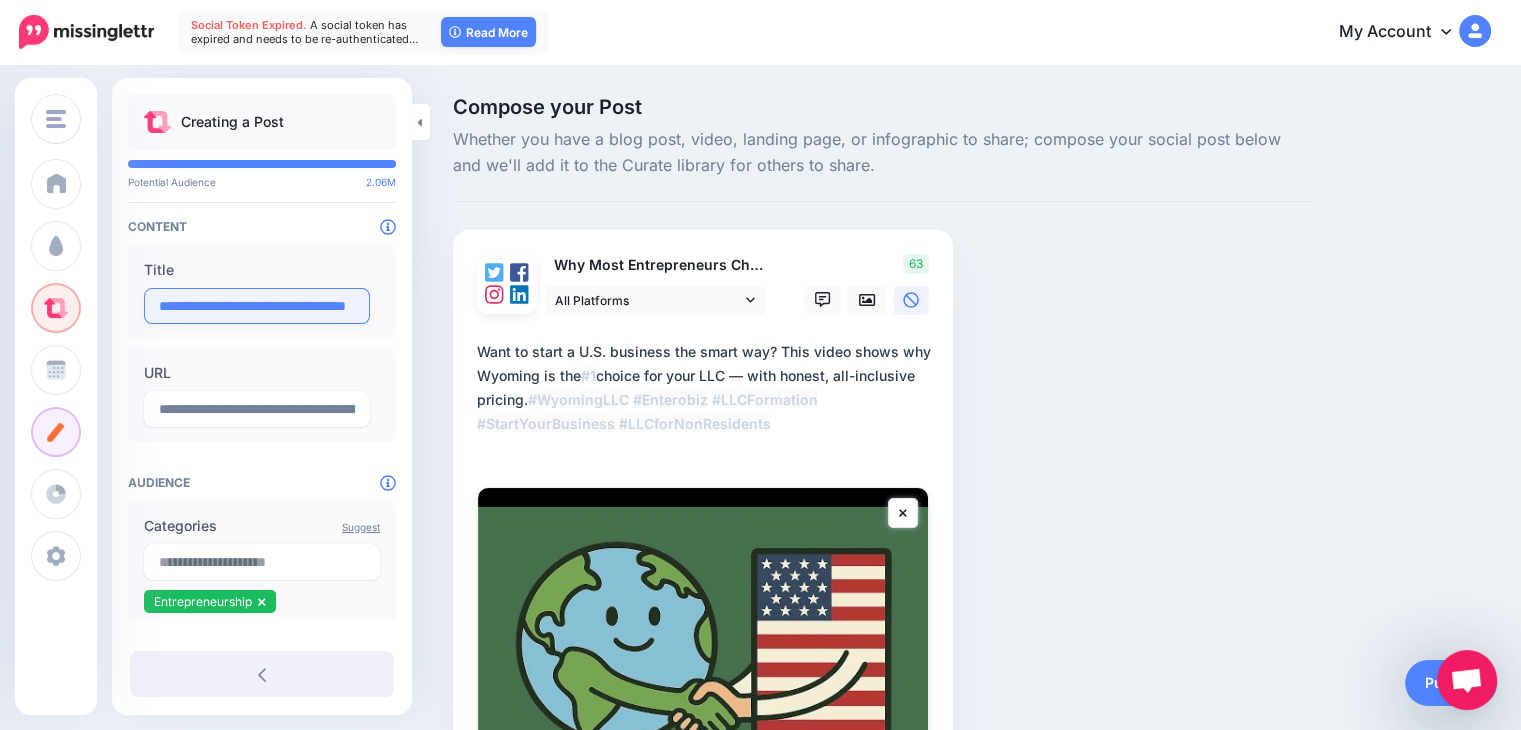 click on "**********" at bounding box center (257, 306) 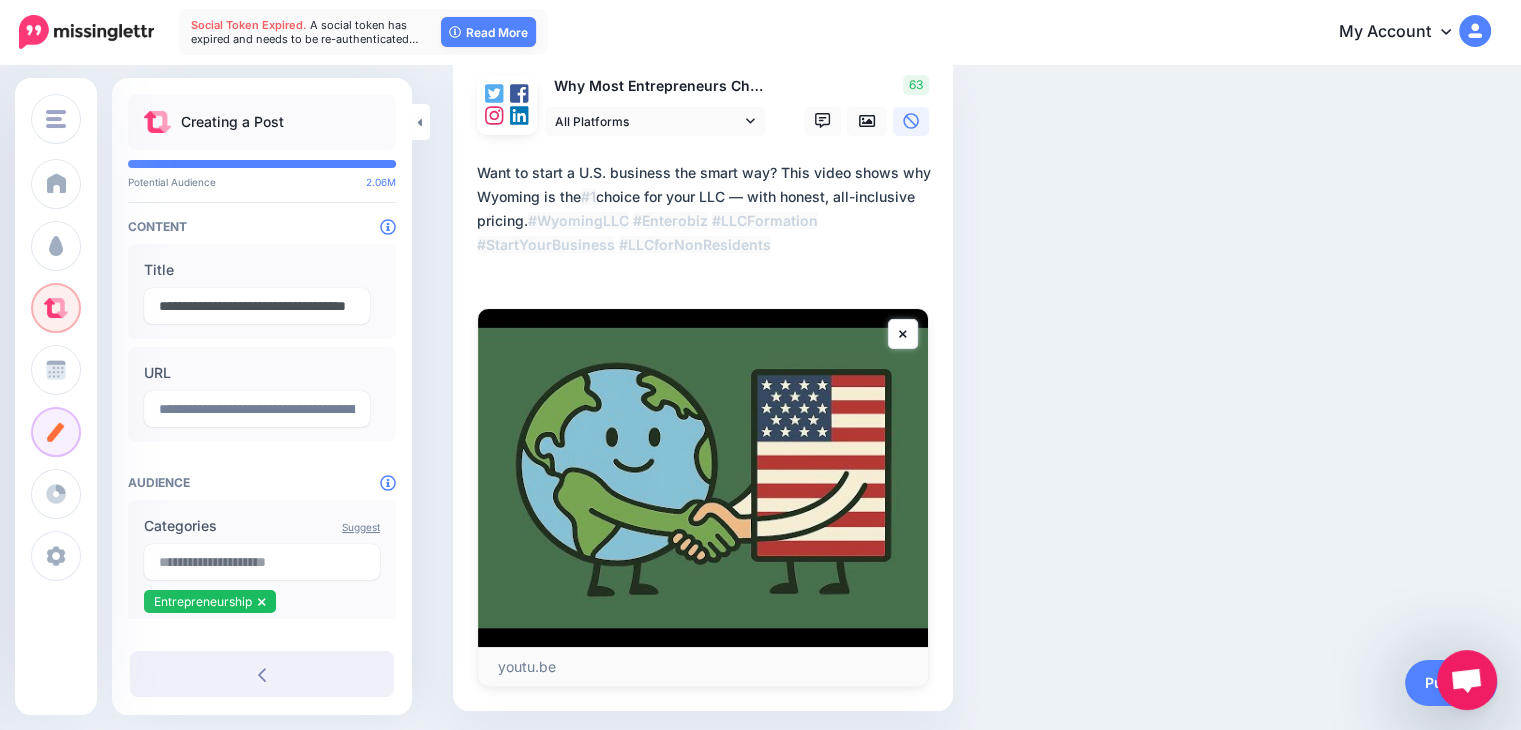 scroll, scrollTop: 249, scrollLeft: 0, axis: vertical 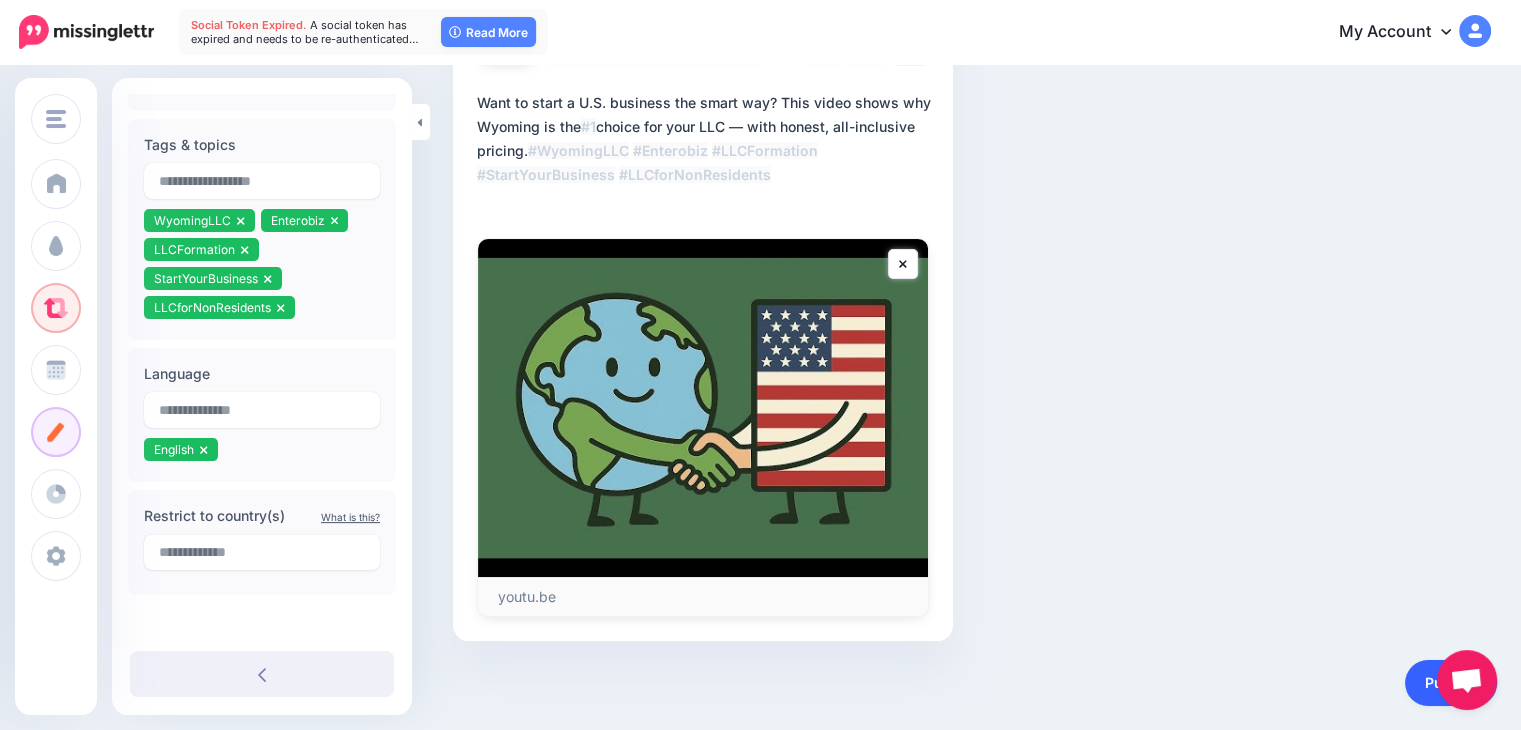 click on "Publish" at bounding box center (1451, 683) 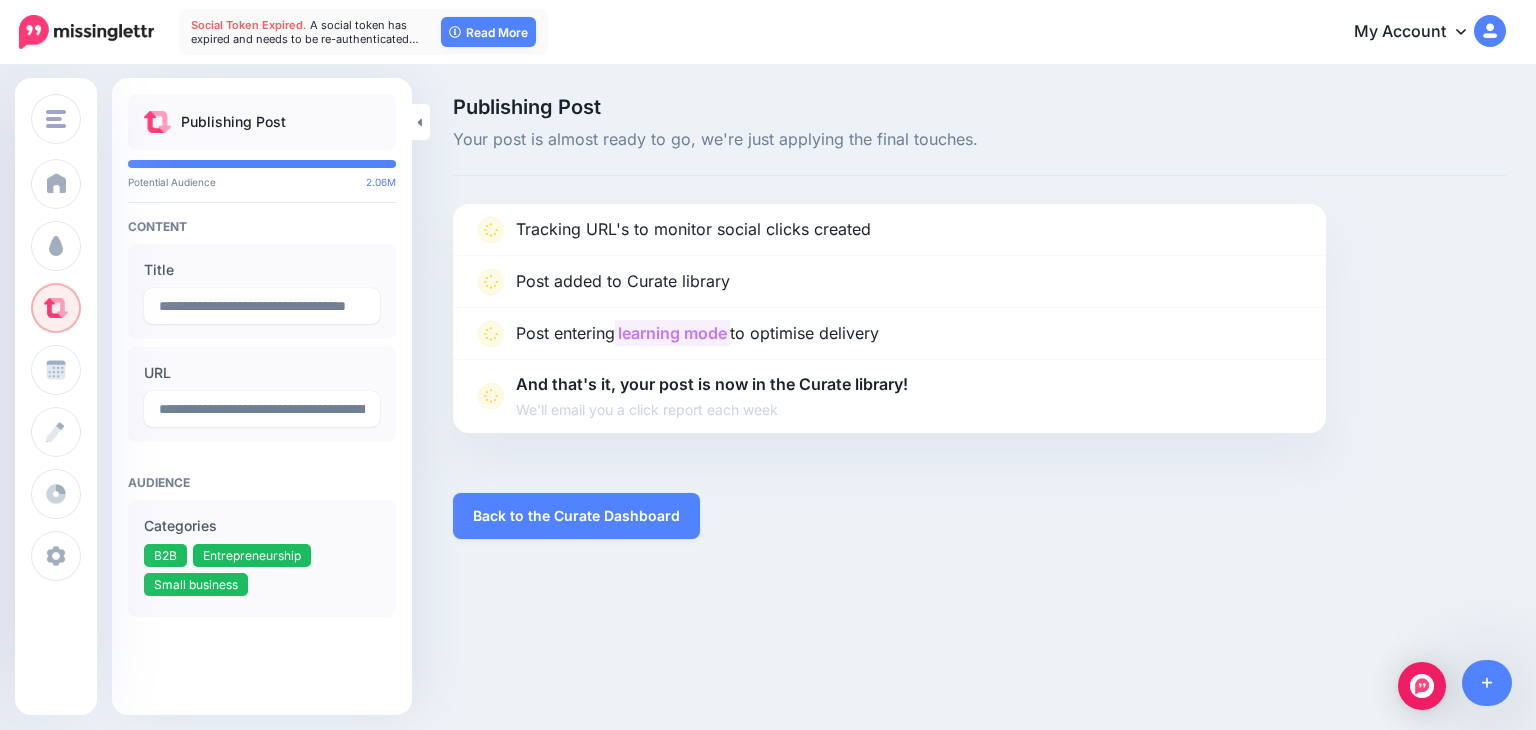 scroll, scrollTop: 0, scrollLeft: 0, axis: both 